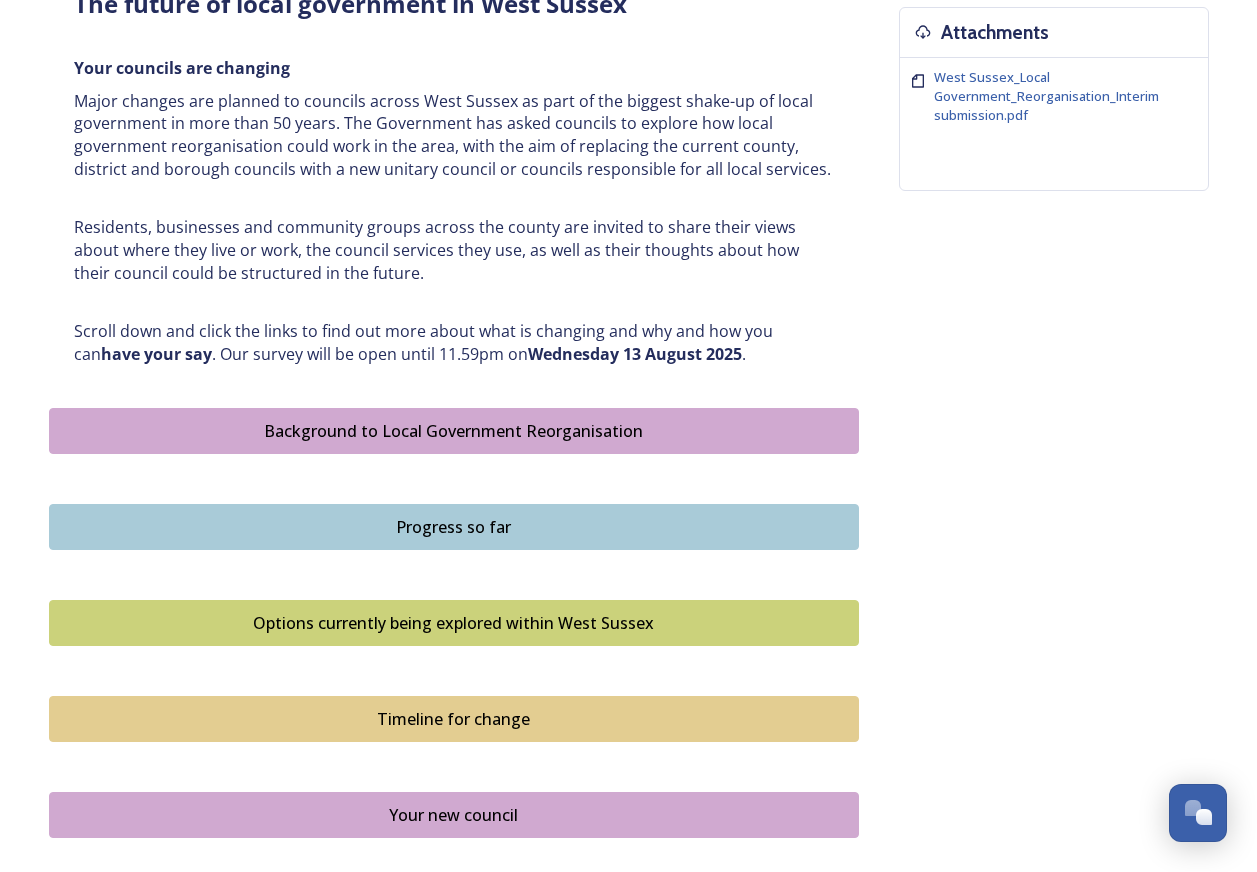 scroll, scrollTop: 900, scrollLeft: 0, axis: vertical 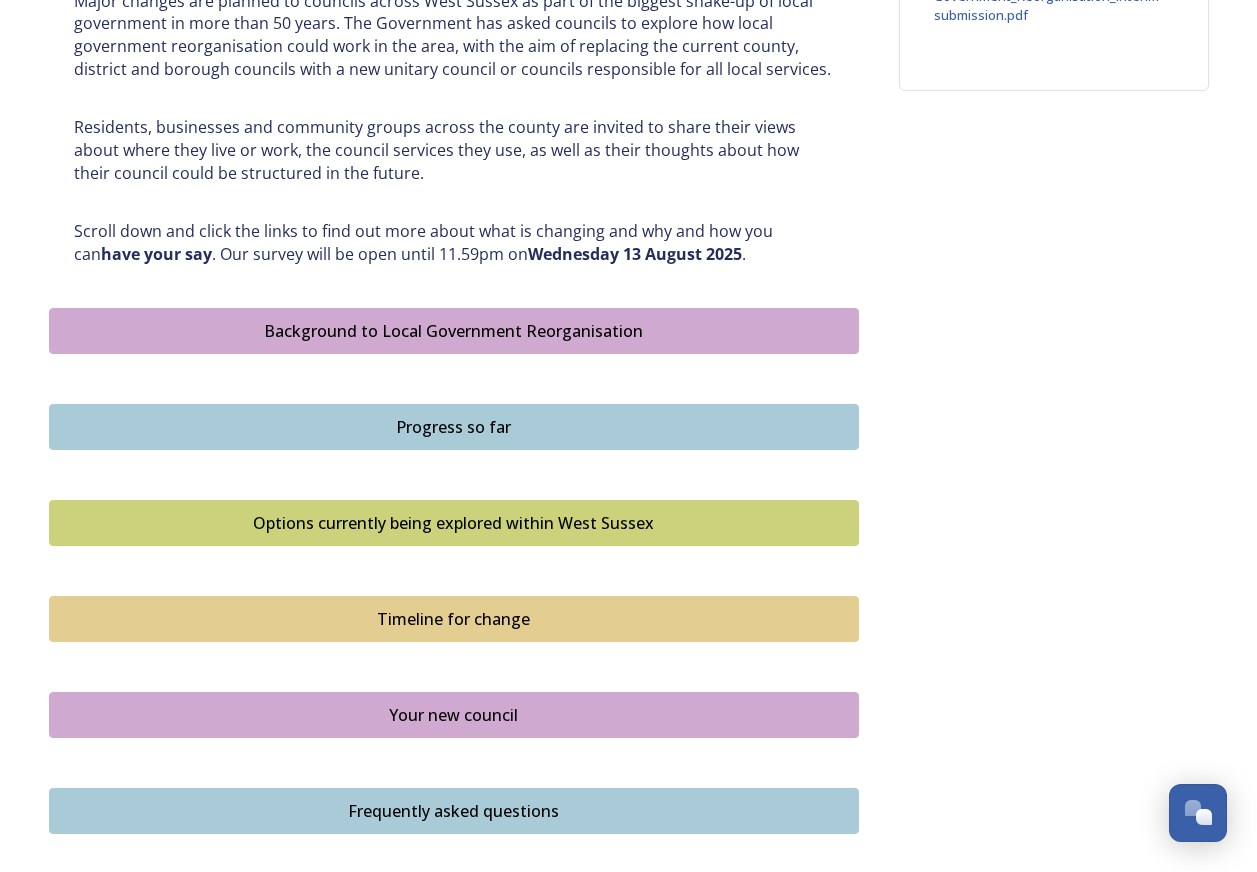 click on "Options currently being explored within West Sussex" at bounding box center [454, 523] 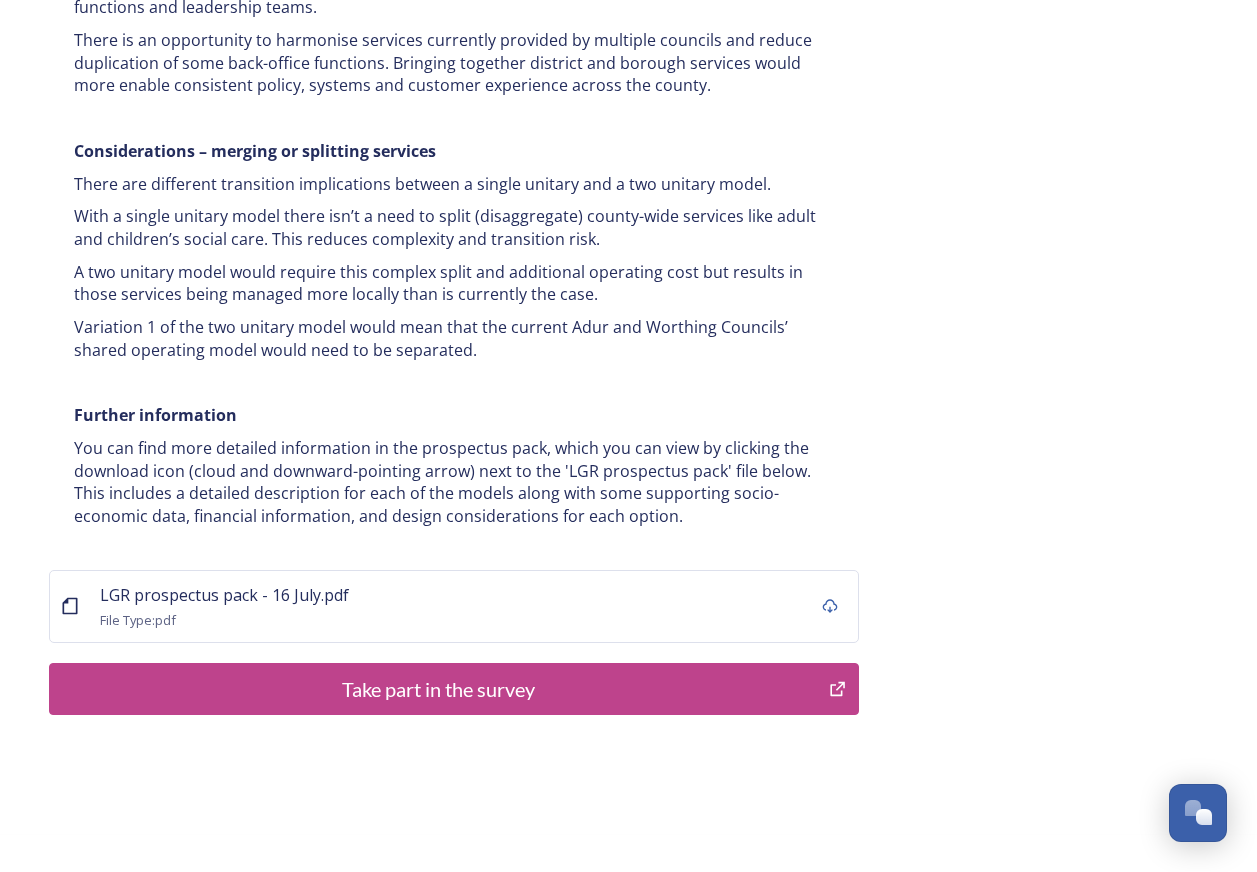 scroll, scrollTop: 3843, scrollLeft: 0, axis: vertical 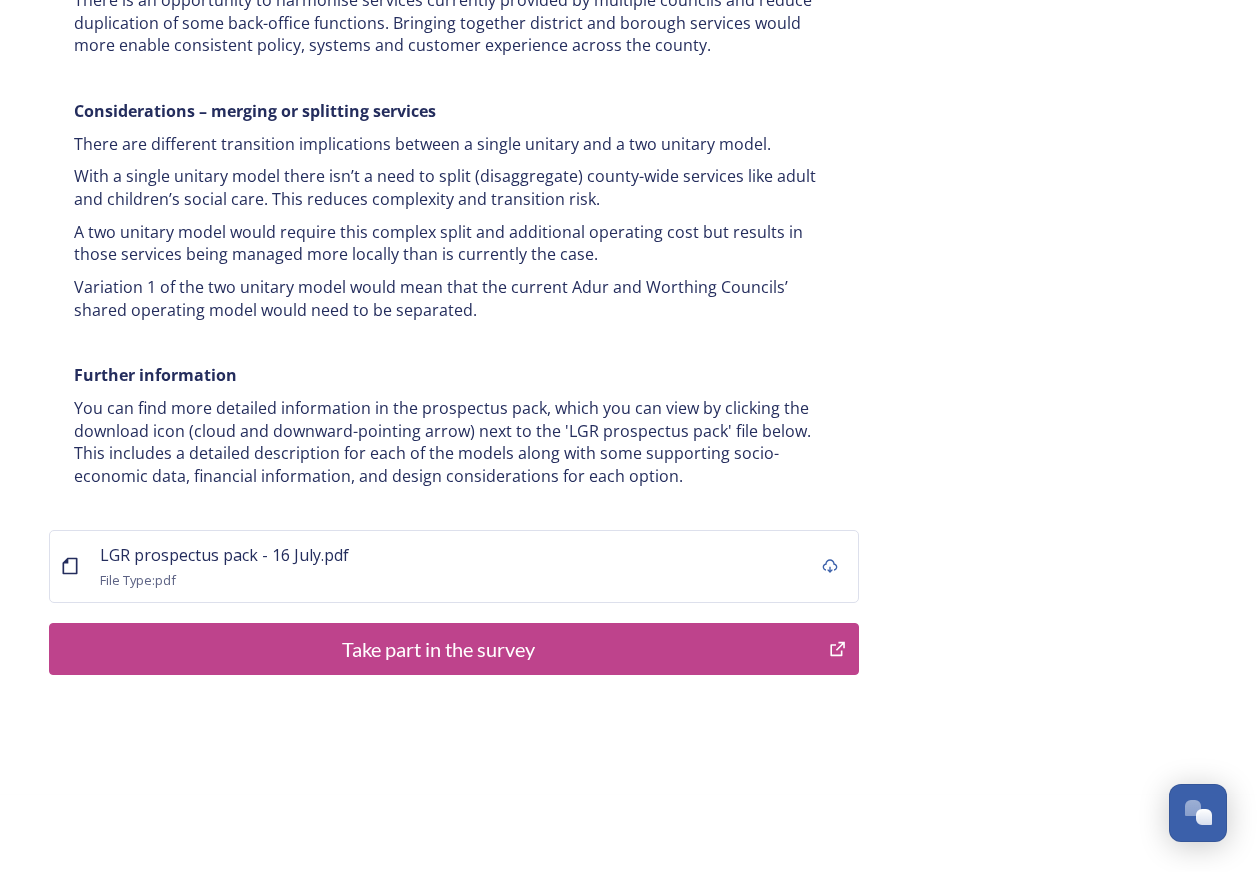 click on "Take part in the survey" at bounding box center [439, 649] 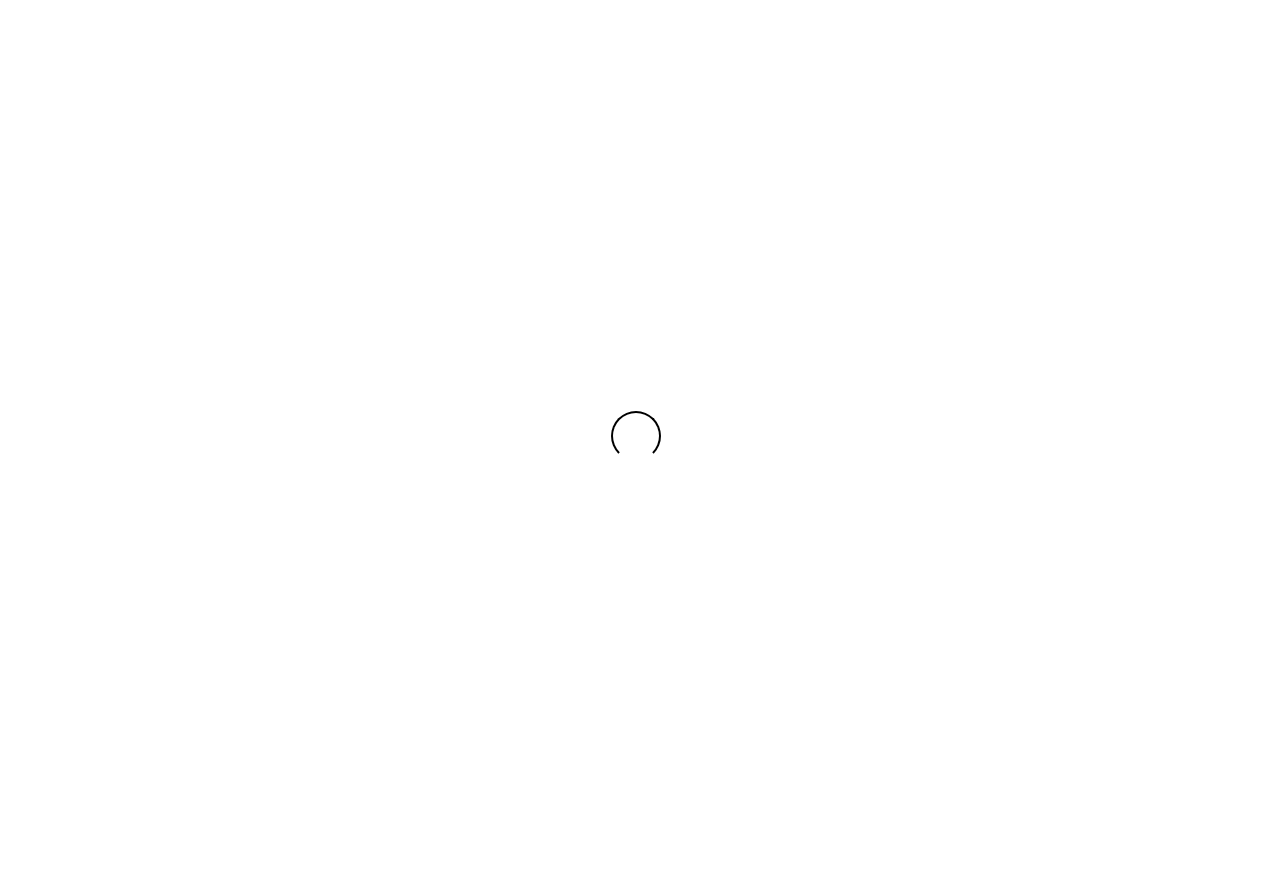 scroll, scrollTop: 0, scrollLeft: 0, axis: both 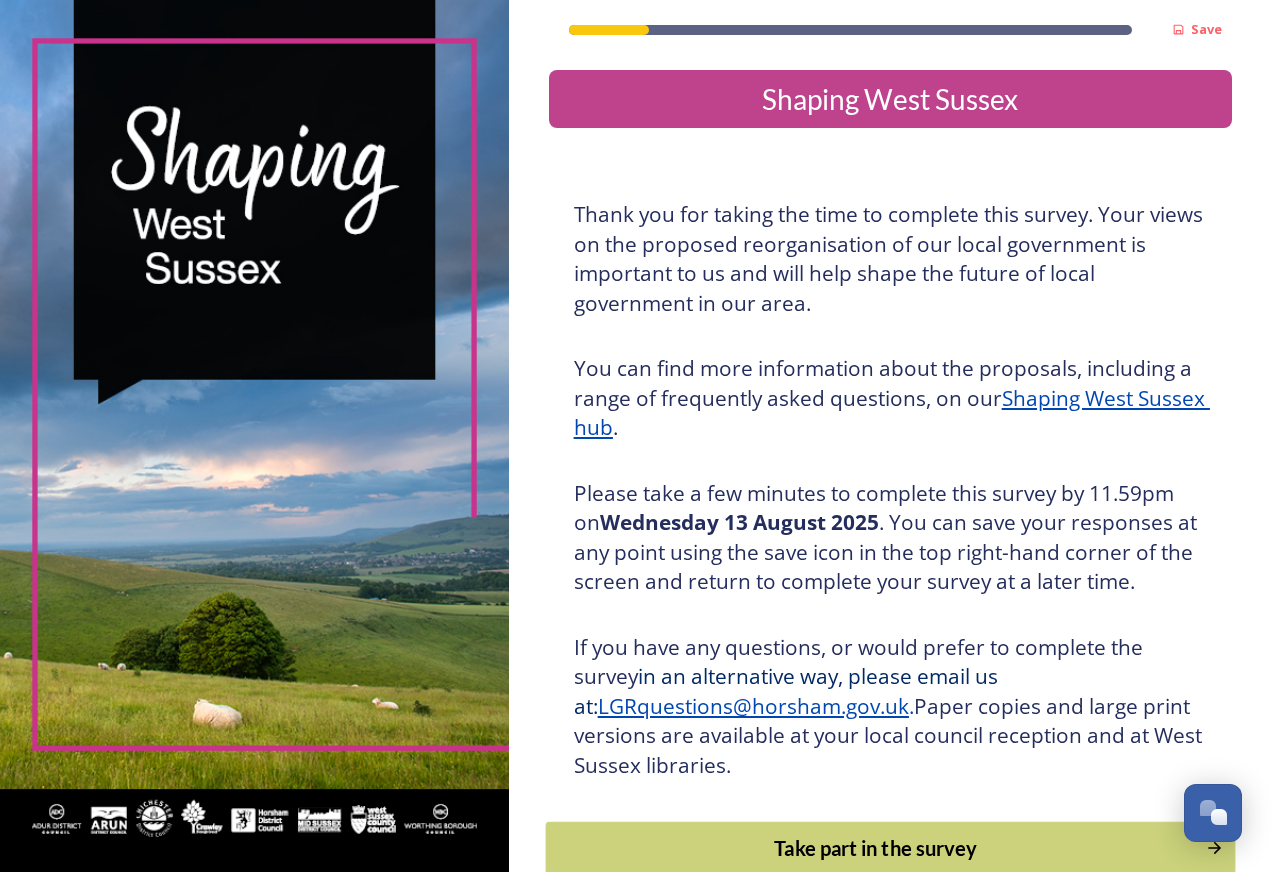click on "Take part in the survey" at bounding box center (875, 848) 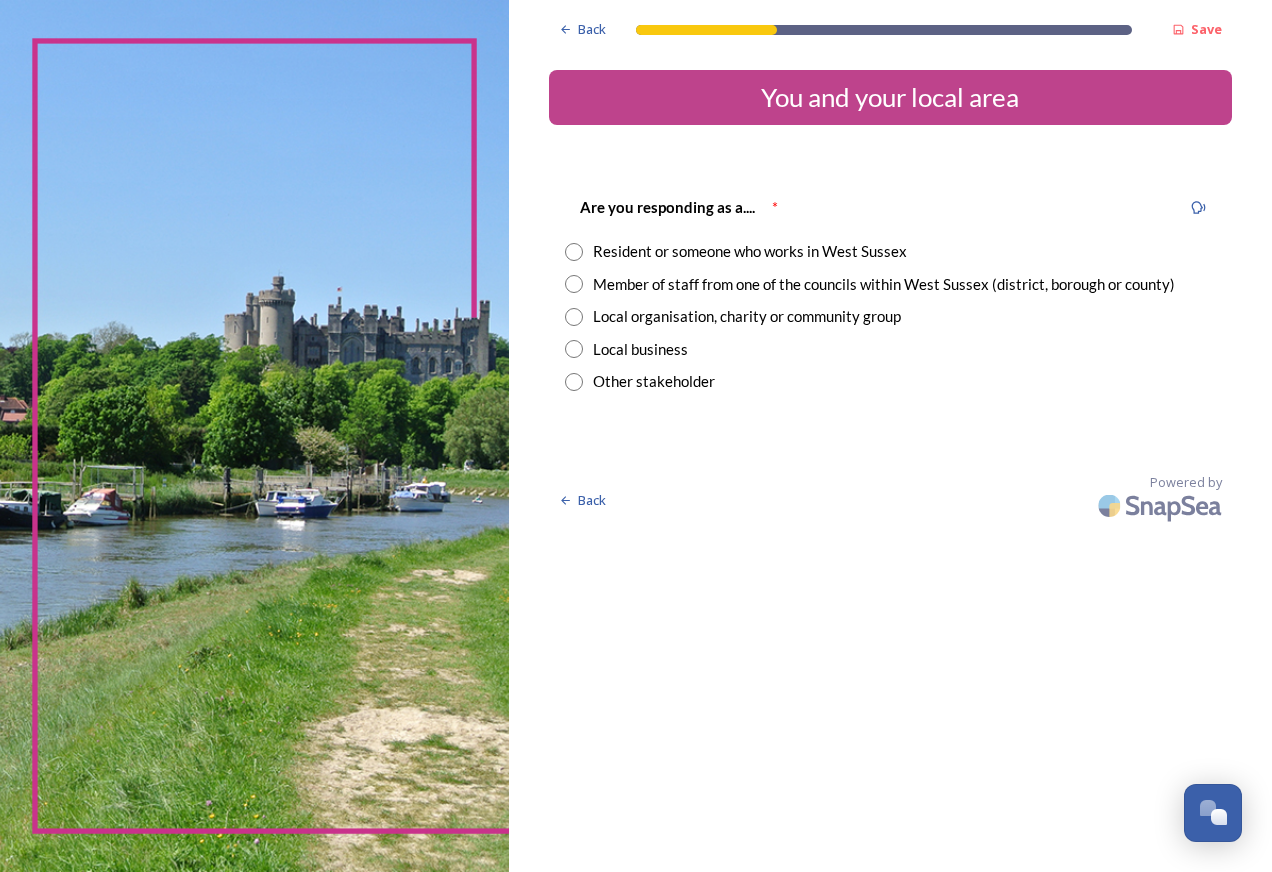 click at bounding box center [574, 284] 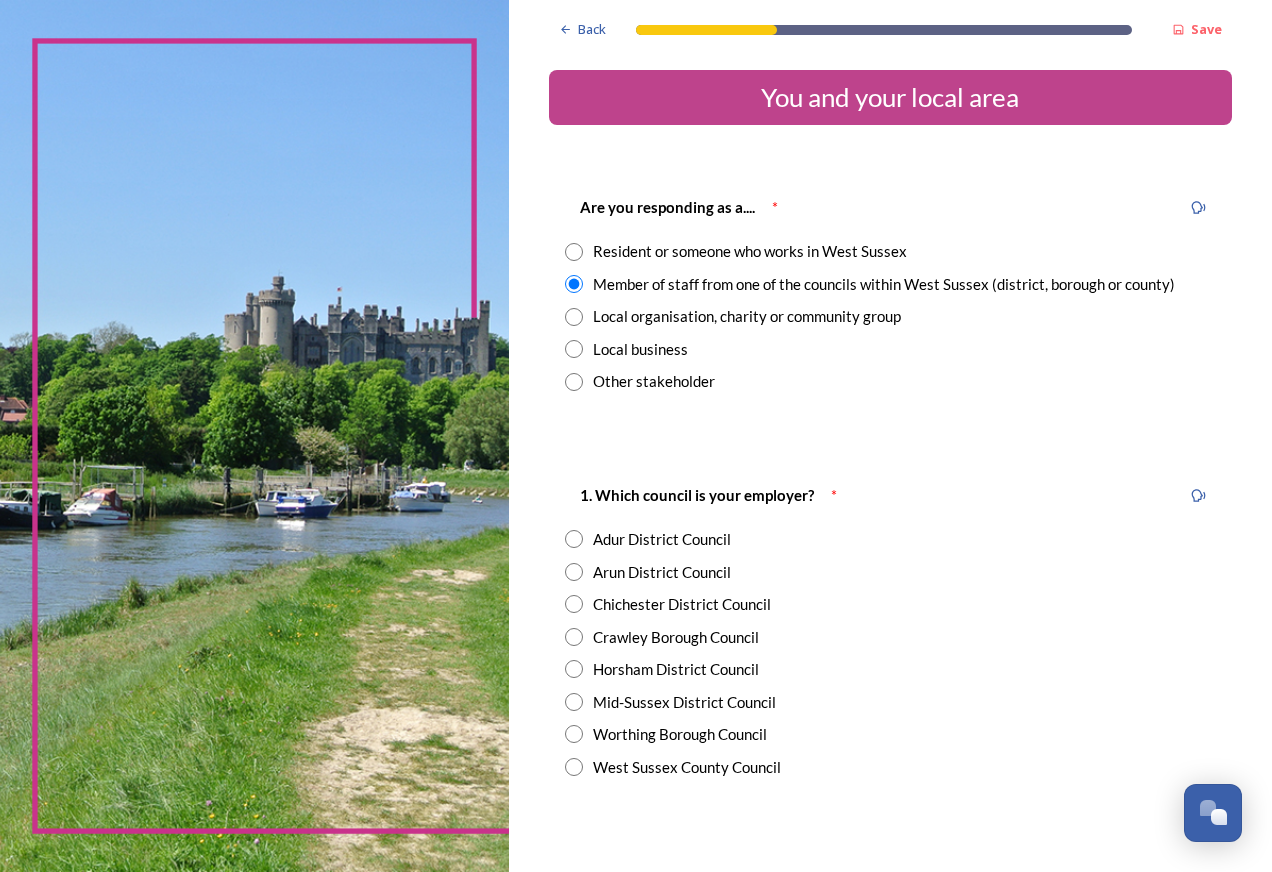 scroll, scrollTop: 100, scrollLeft: 0, axis: vertical 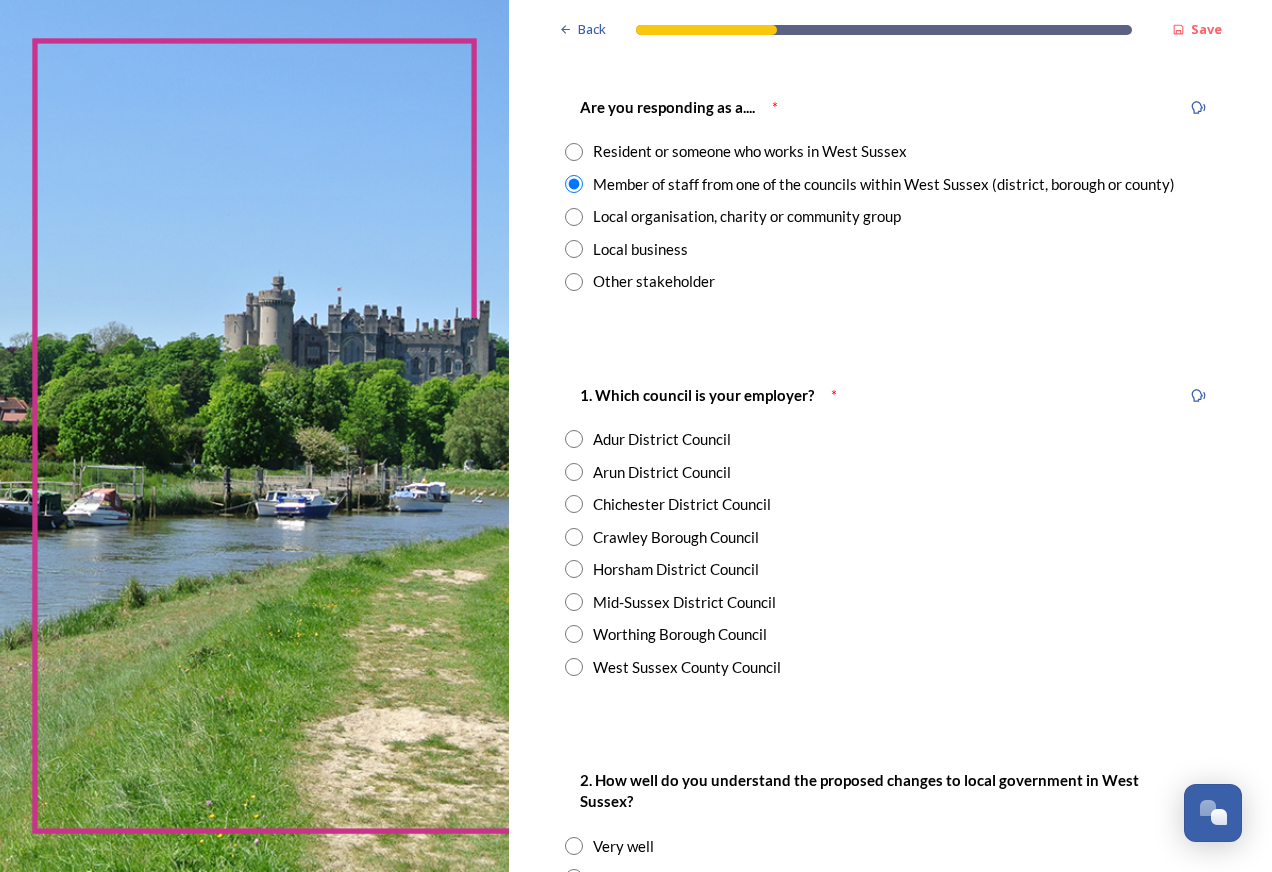 click at bounding box center (574, 667) 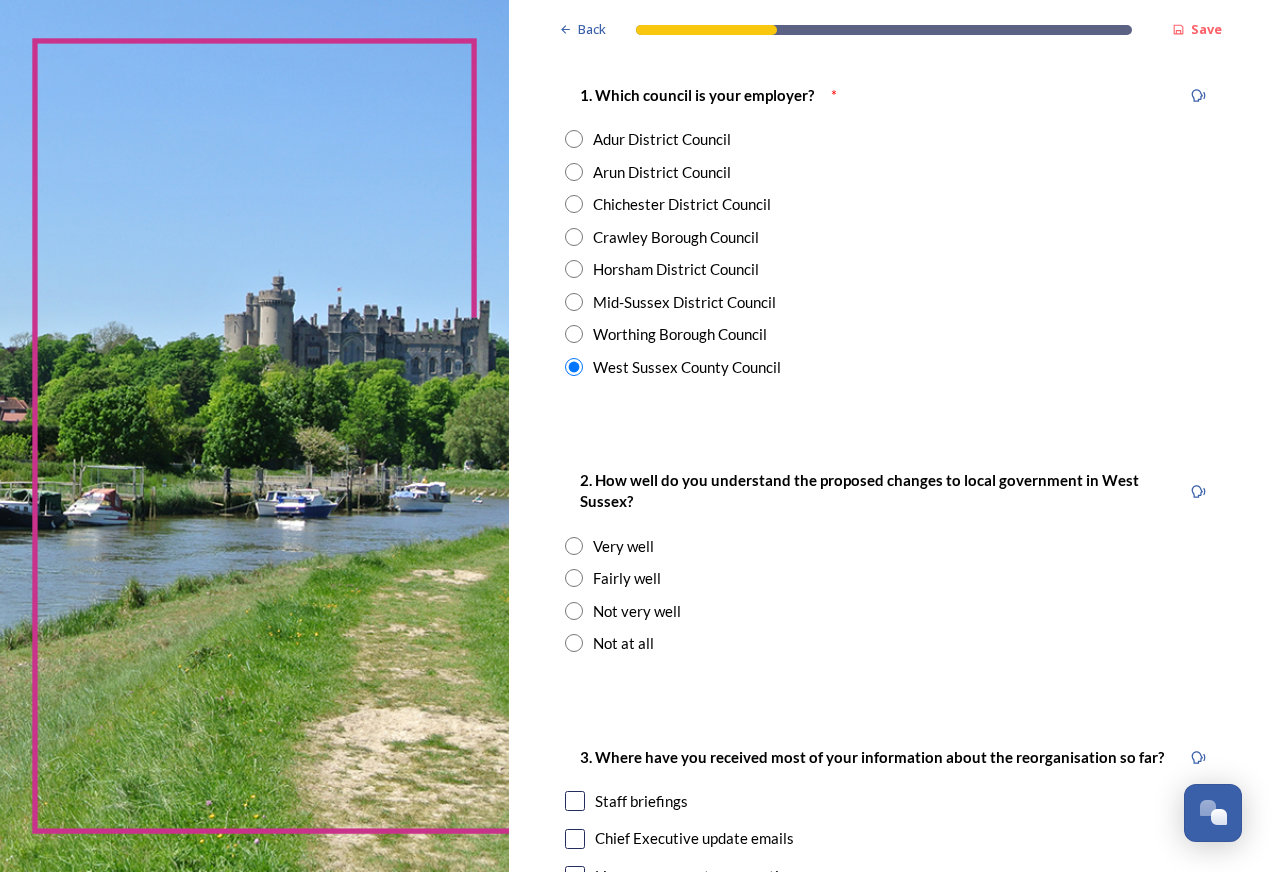 scroll, scrollTop: 500, scrollLeft: 0, axis: vertical 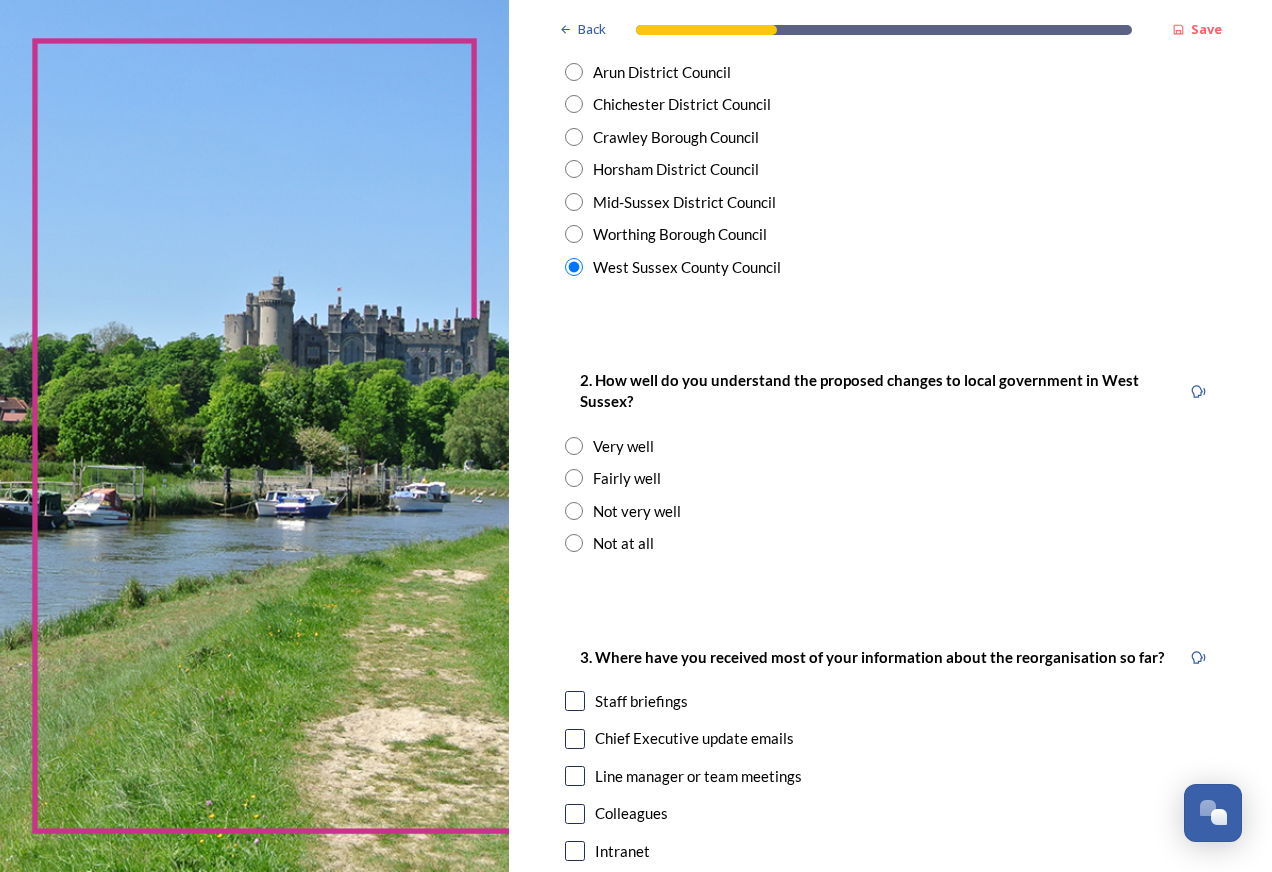 click at bounding box center [574, 478] 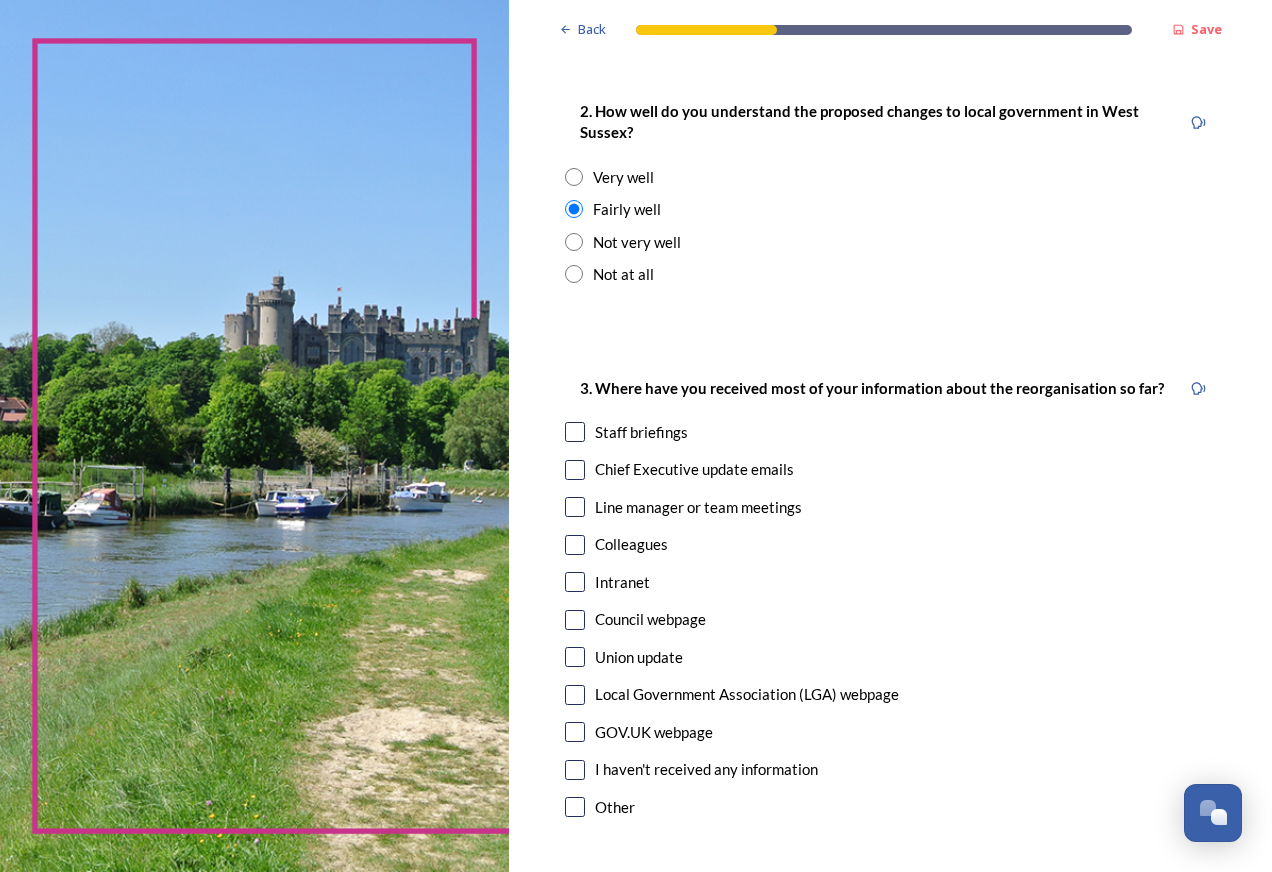 scroll, scrollTop: 800, scrollLeft: 0, axis: vertical 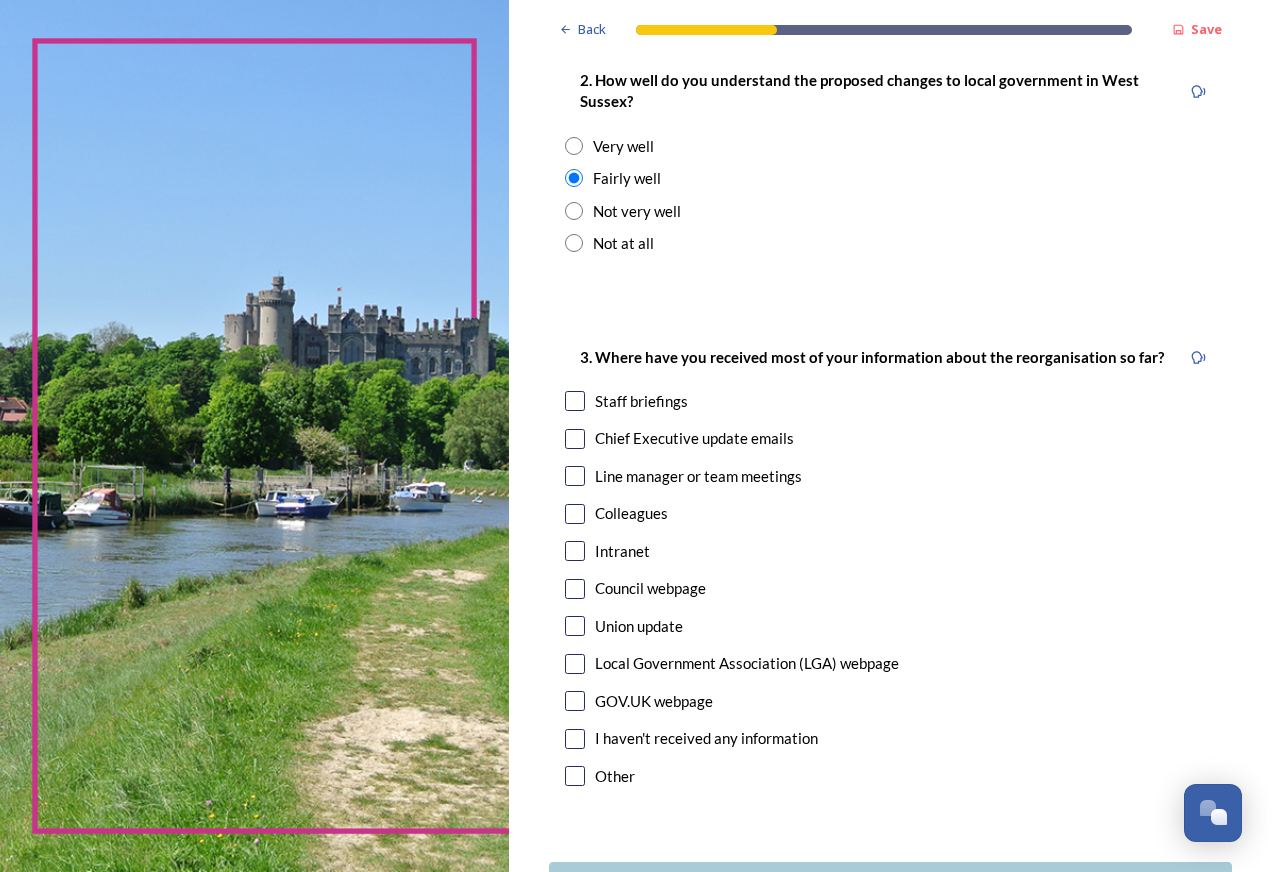 click at bounding box center [575, 589] 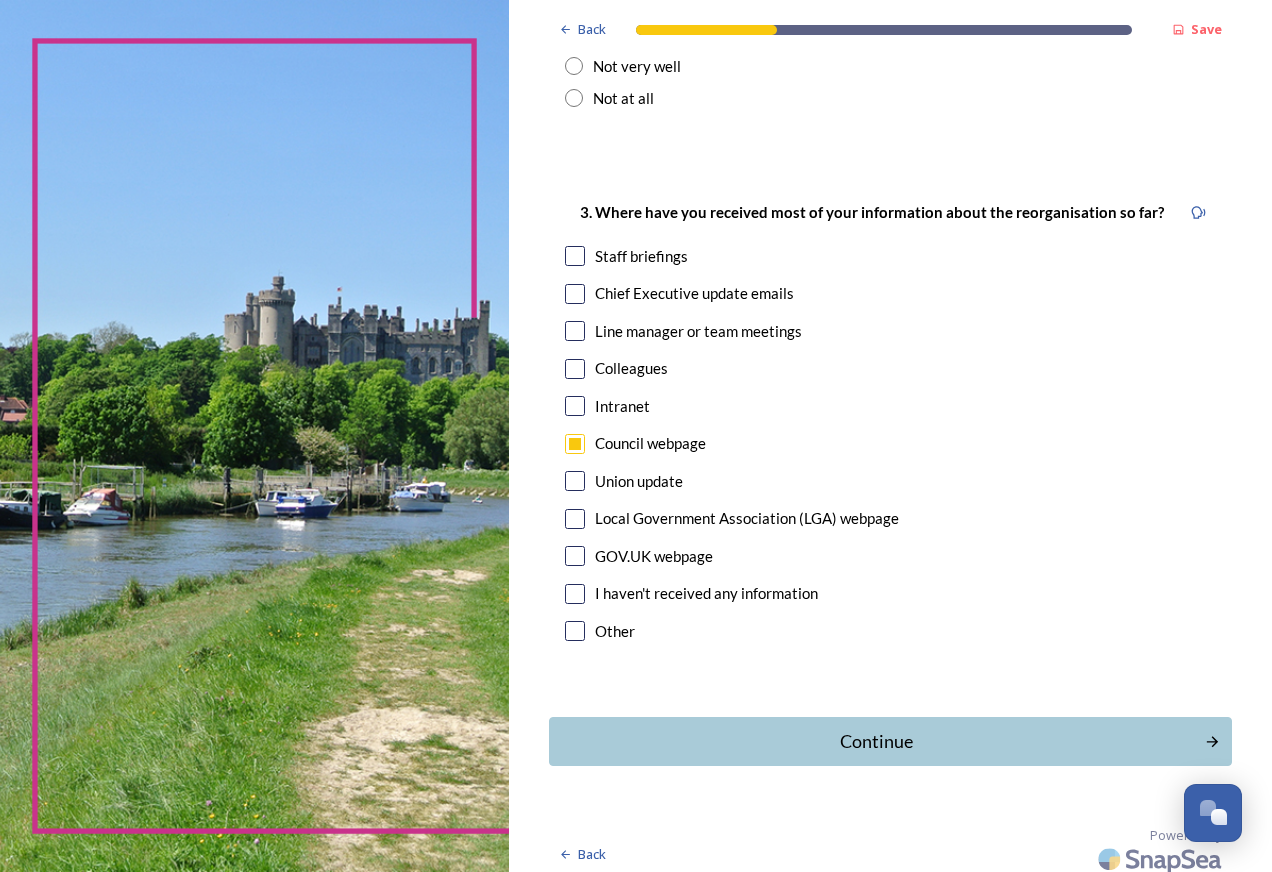 scroll, scrollTop: 955, scrollLeft: 0, axis: vertical 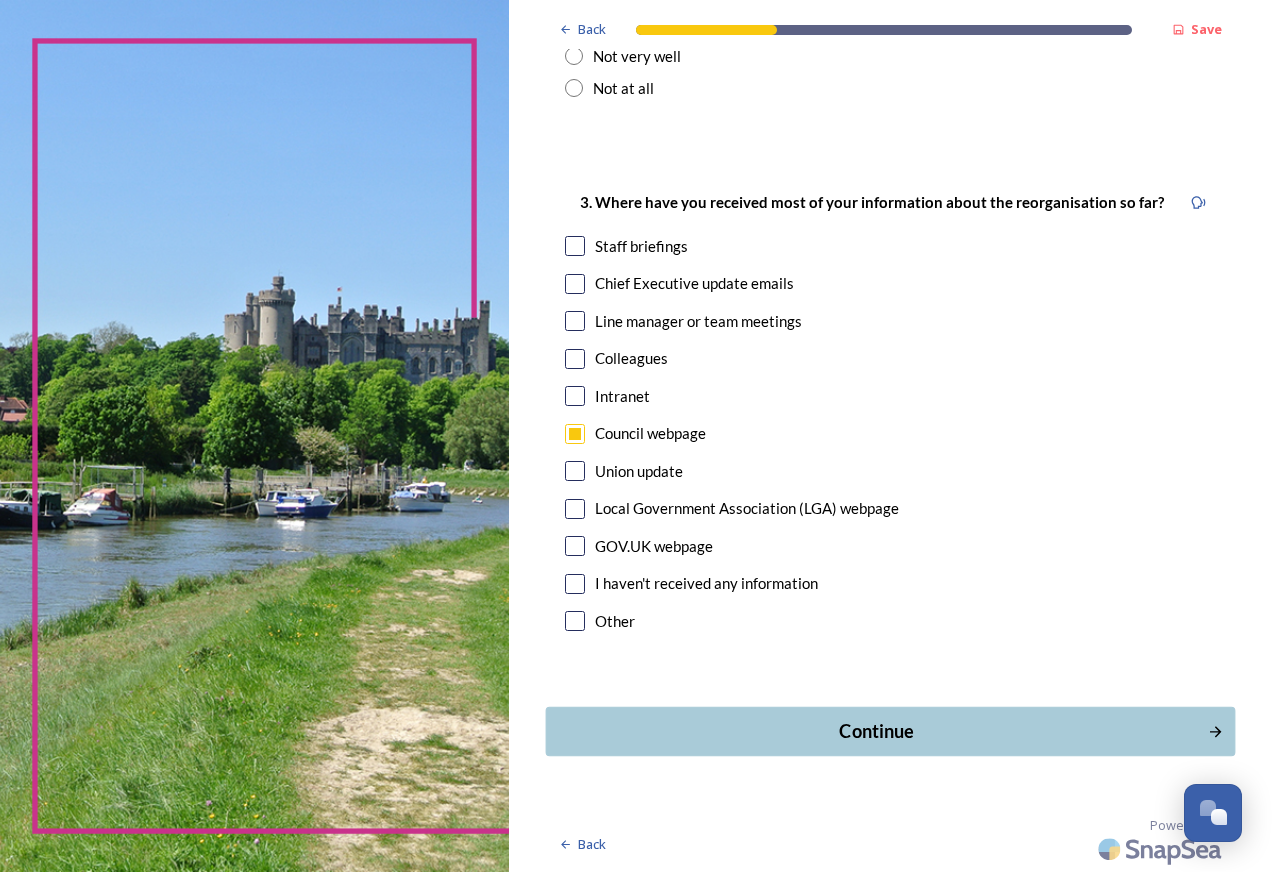 click on "Continue" at bounding box center (876, 731) 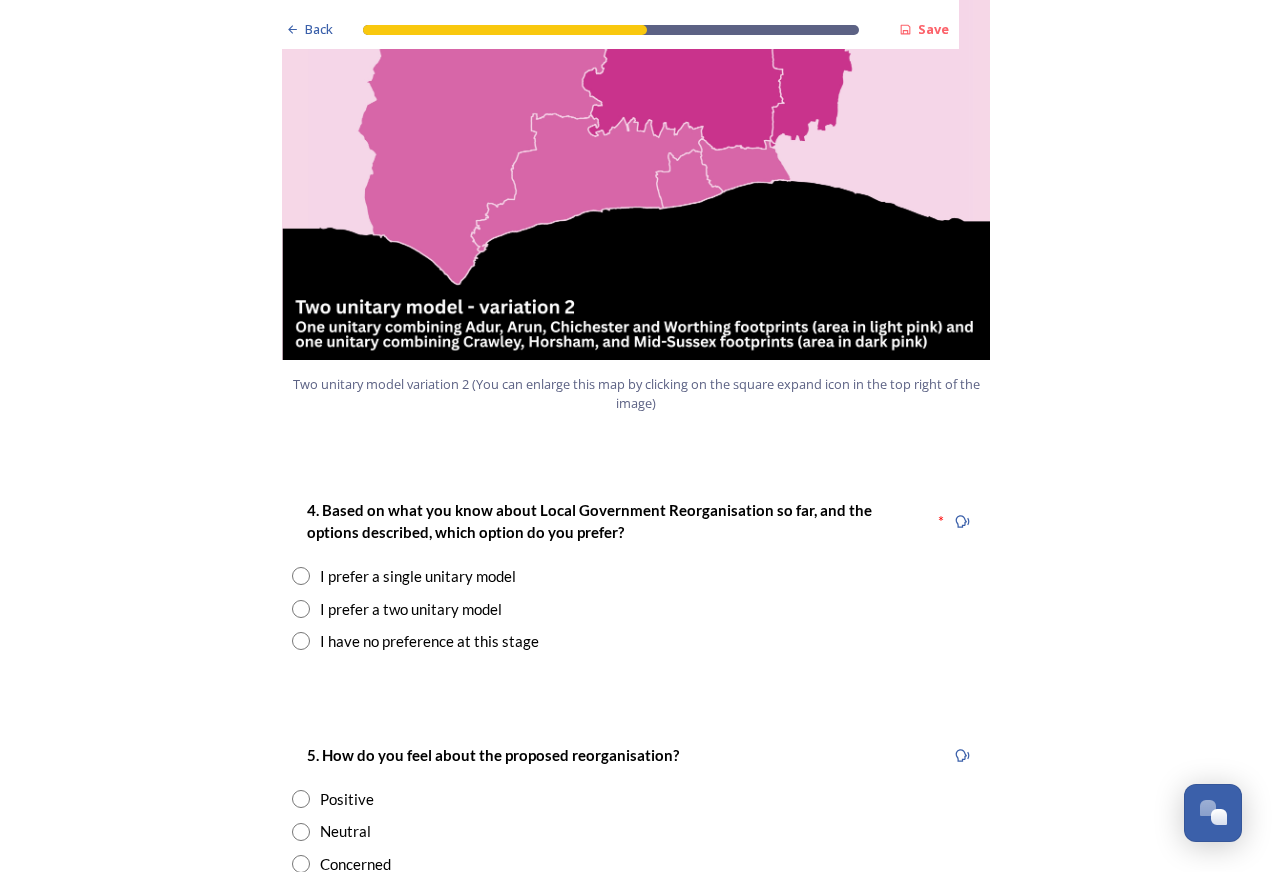 scroll, scrollTop: 2300, scrollLeft: 0, axis: vertical 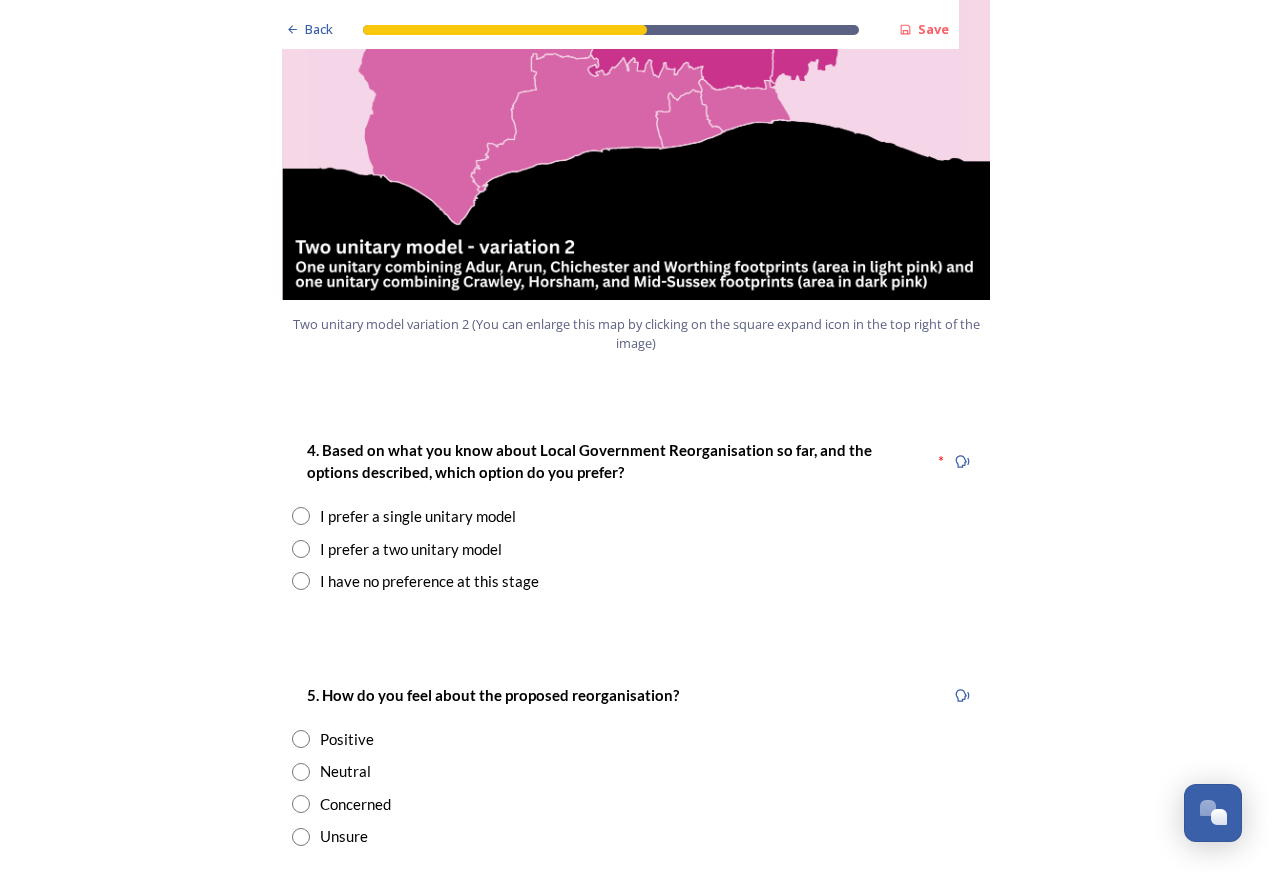 click at bounding box center [301, 549] 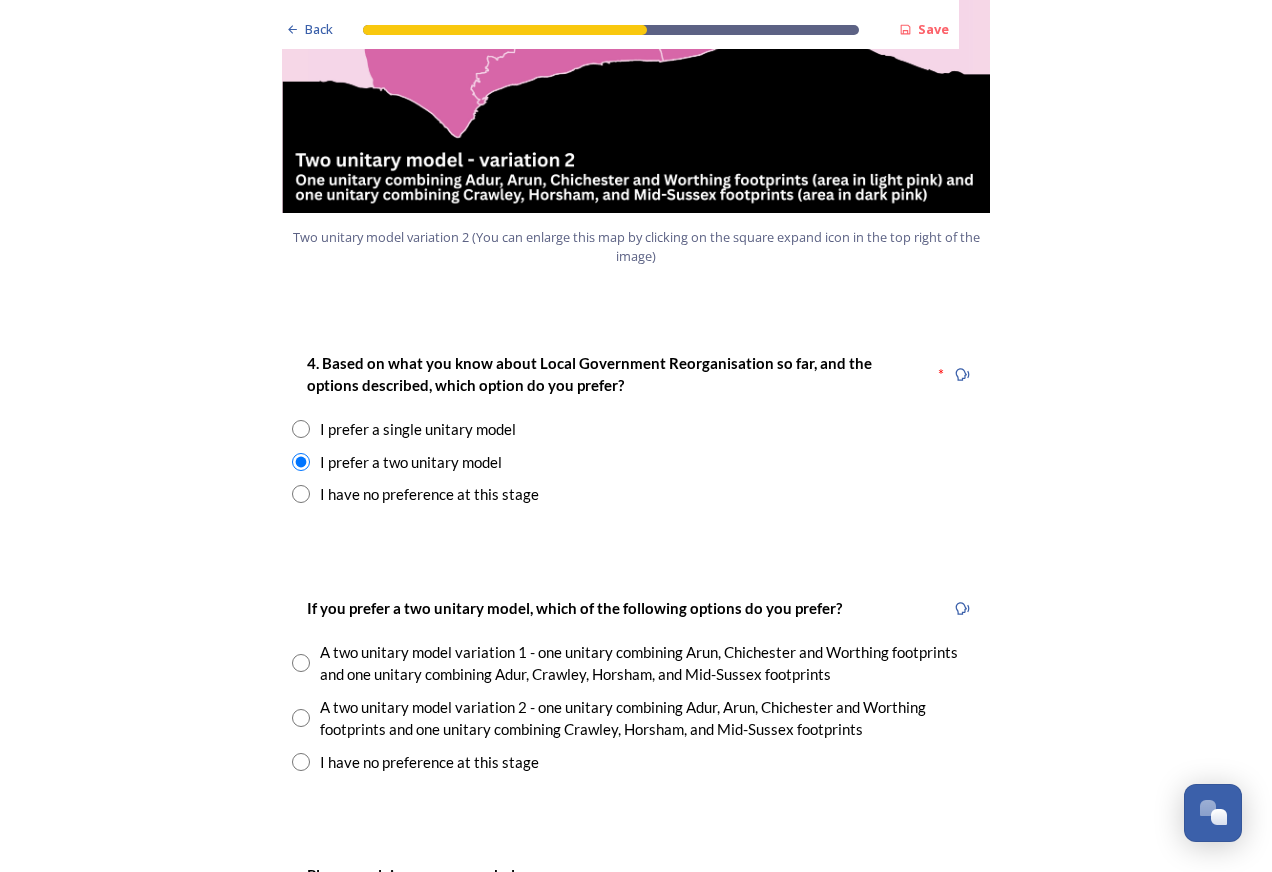 scroll, scrollTop: 2500, scrollLeft: 0, axis: vertical 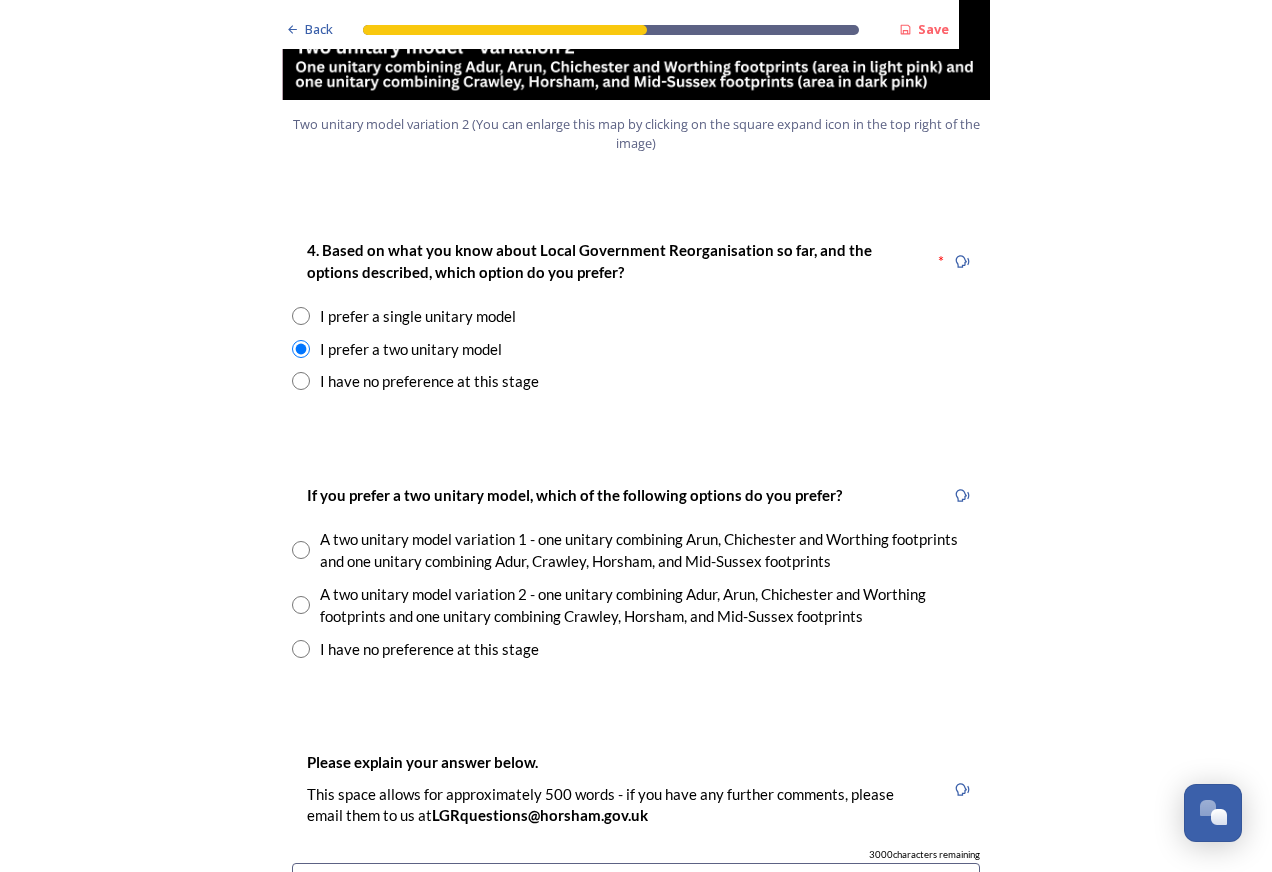 click at bounding box center [301, 605] 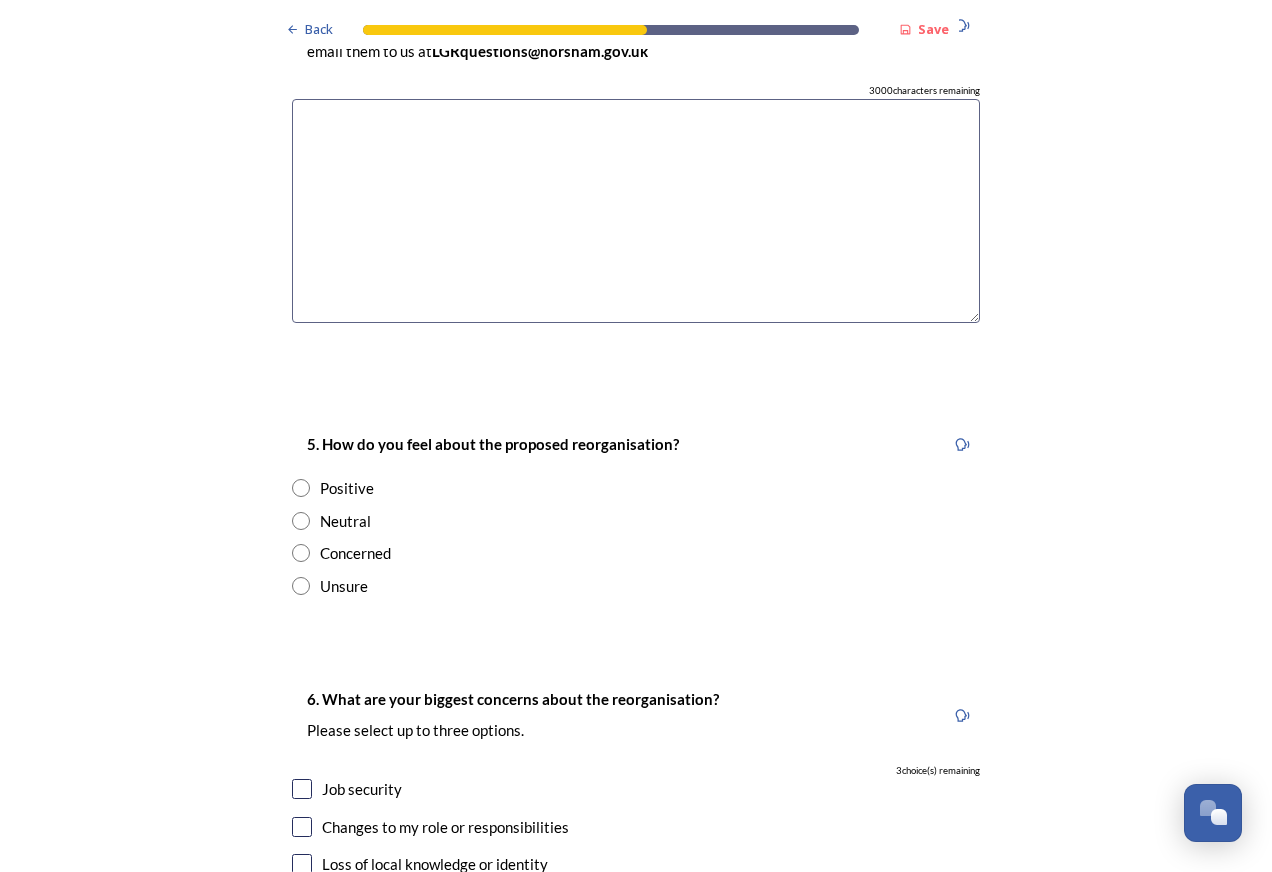 scroll, scrollTop: 3300, scrollLeft: 0, axis: vertical 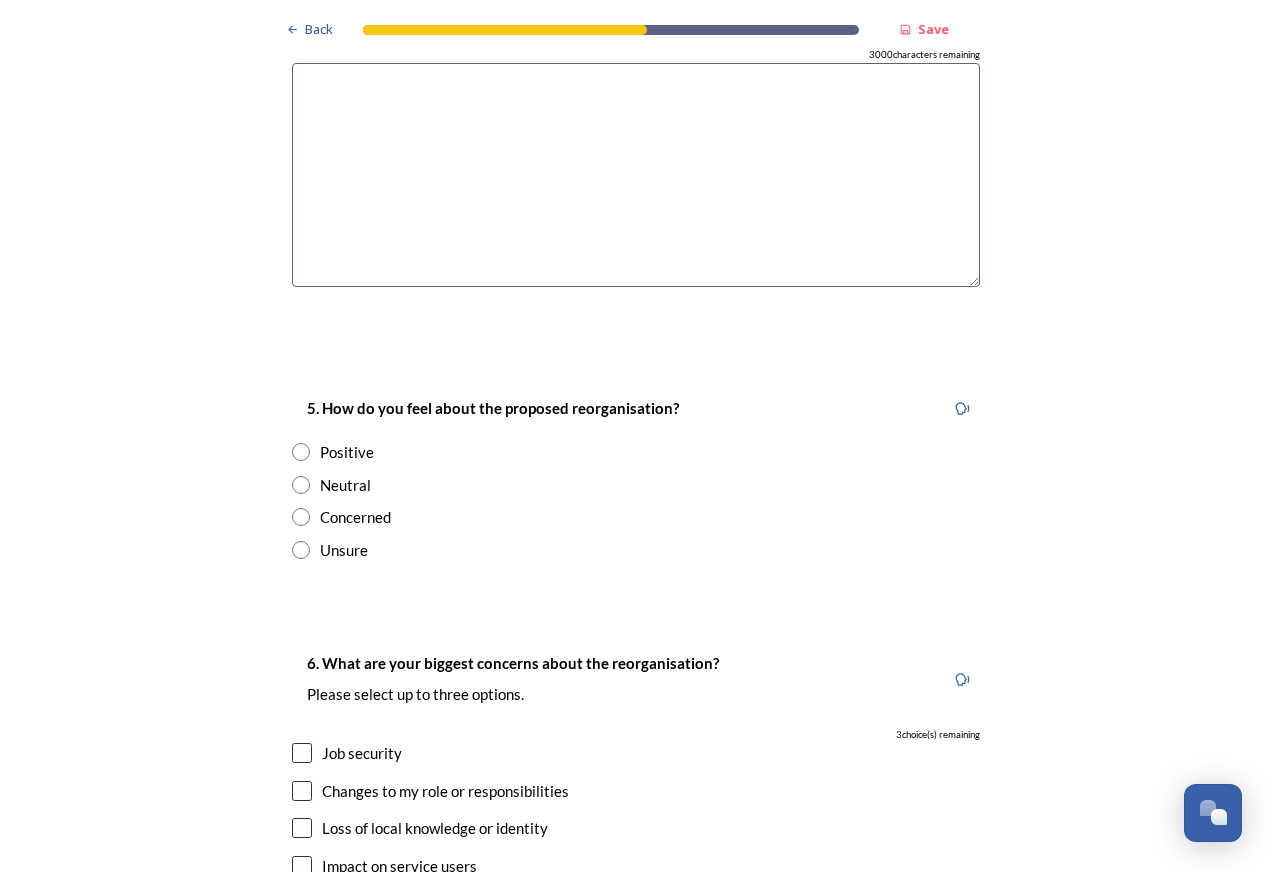 click at bounding box center (301, 452) 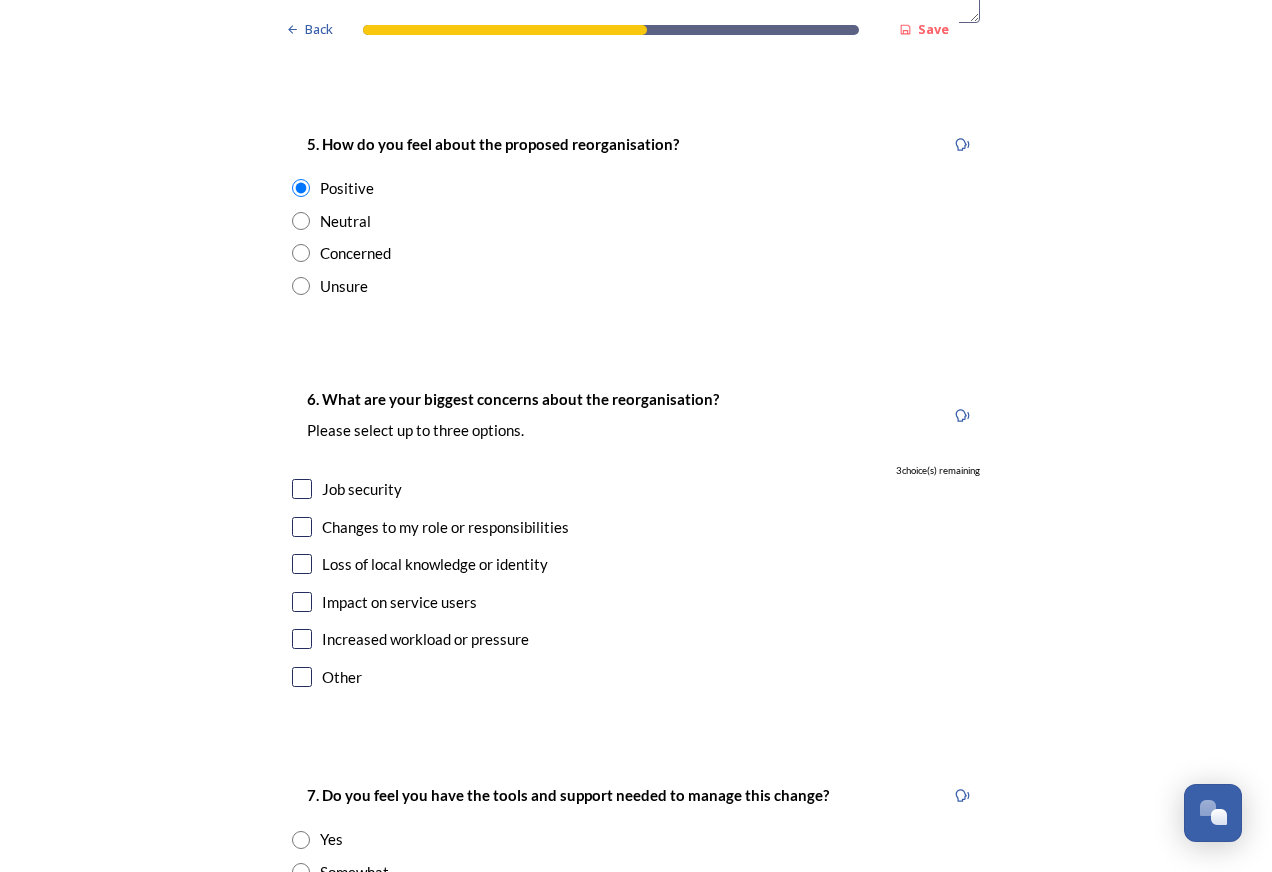 scroll, scrollTop: 3600, scrollLeft: 0, axis: vertical 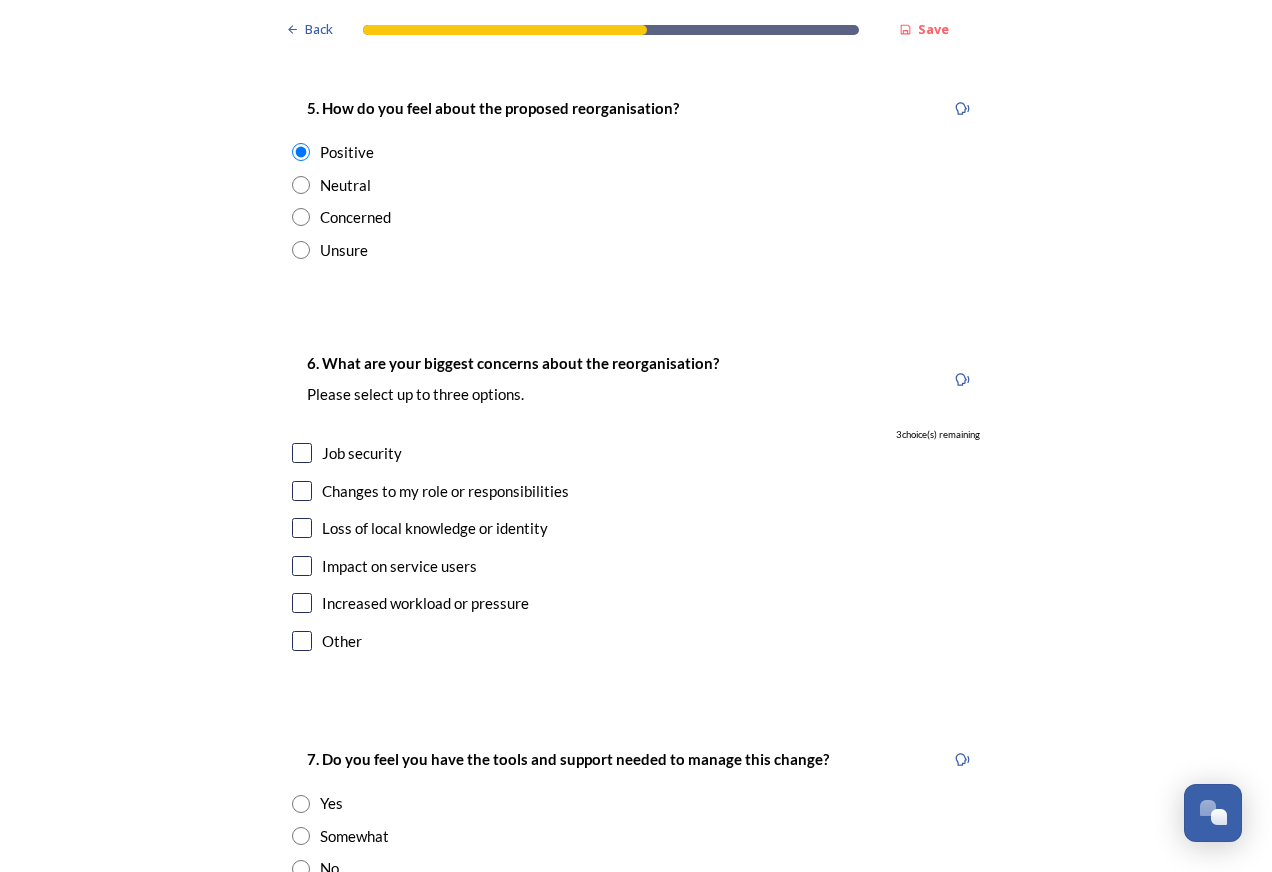 click at bounding box center (302, 566) 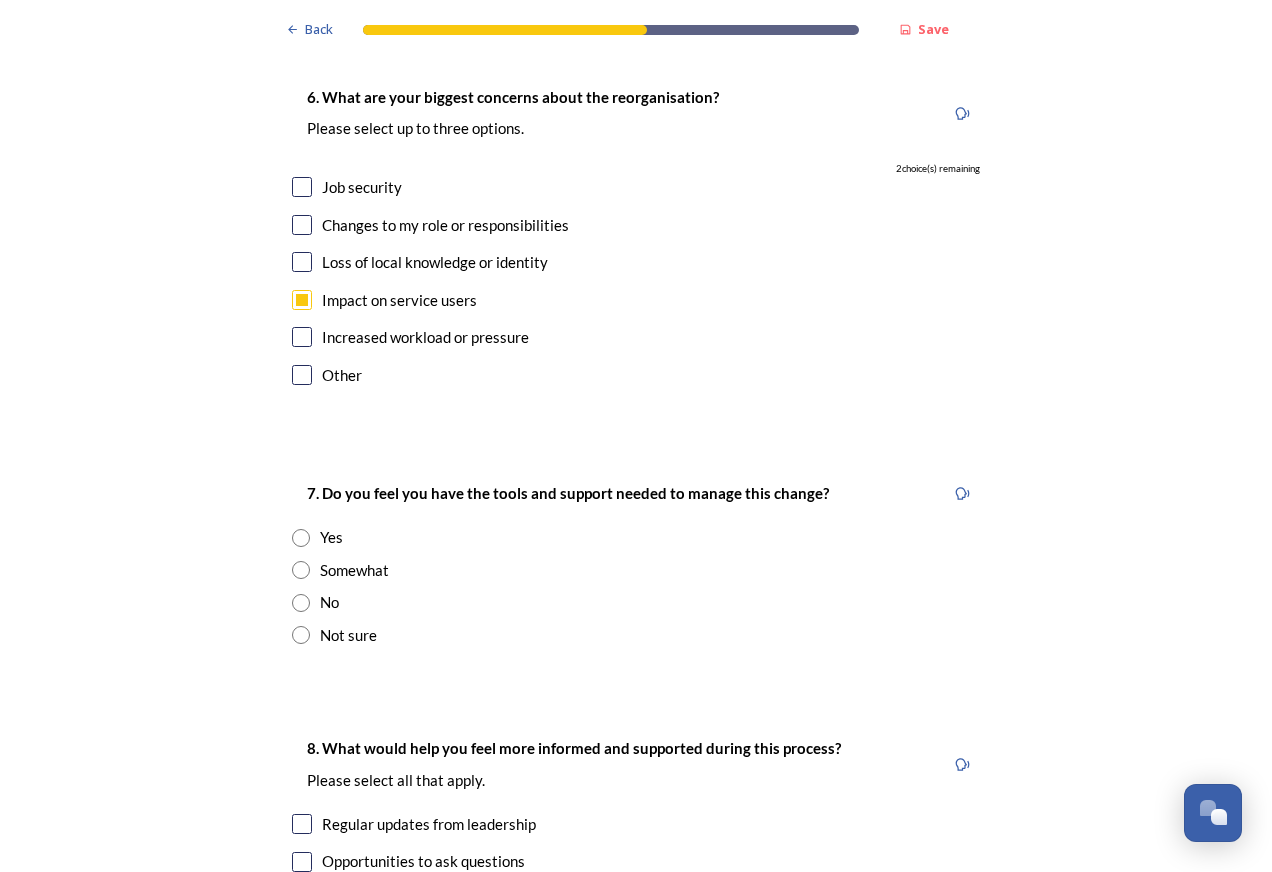 scroll, scrollTop: 4000, scrollLeft: 0, axis: vertical 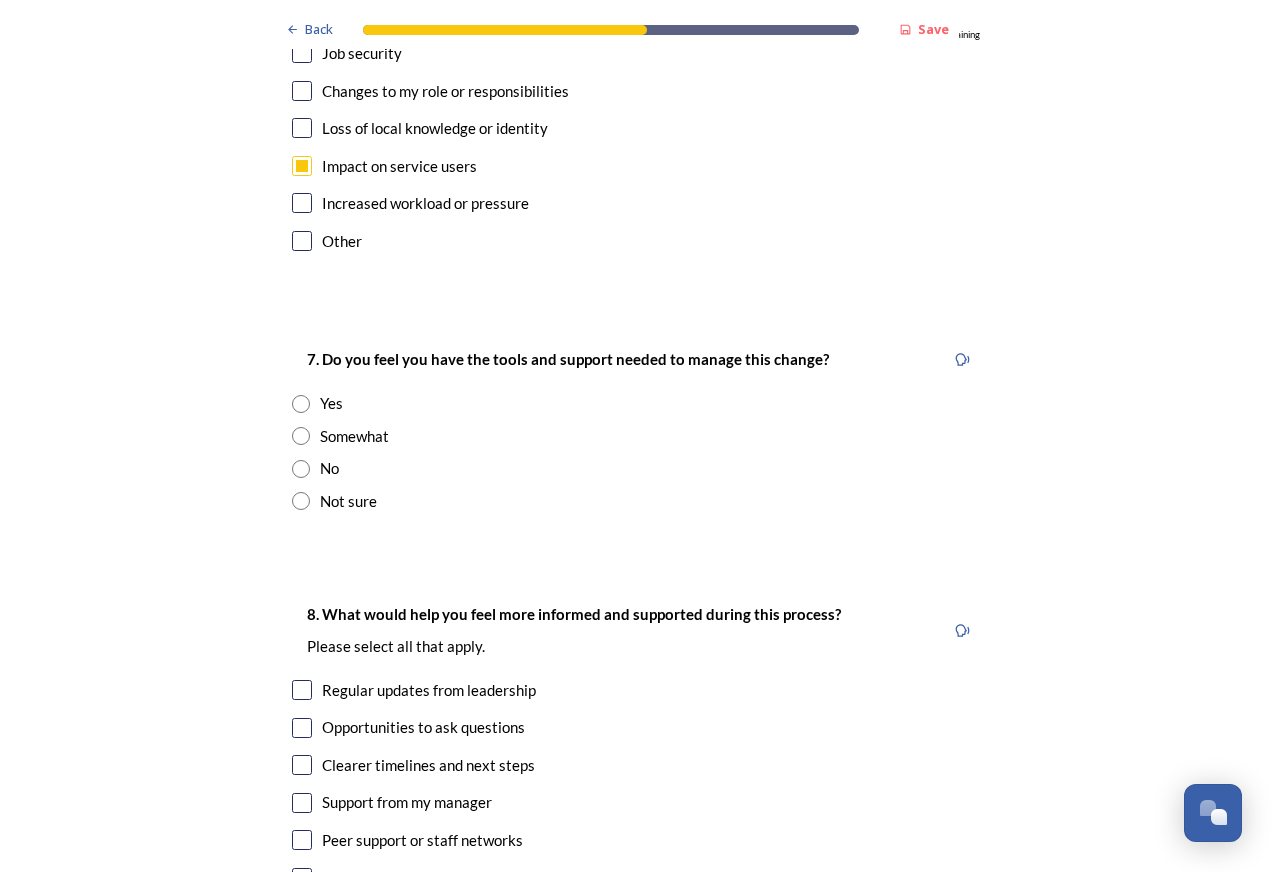 click at bounding box center [301, 436] 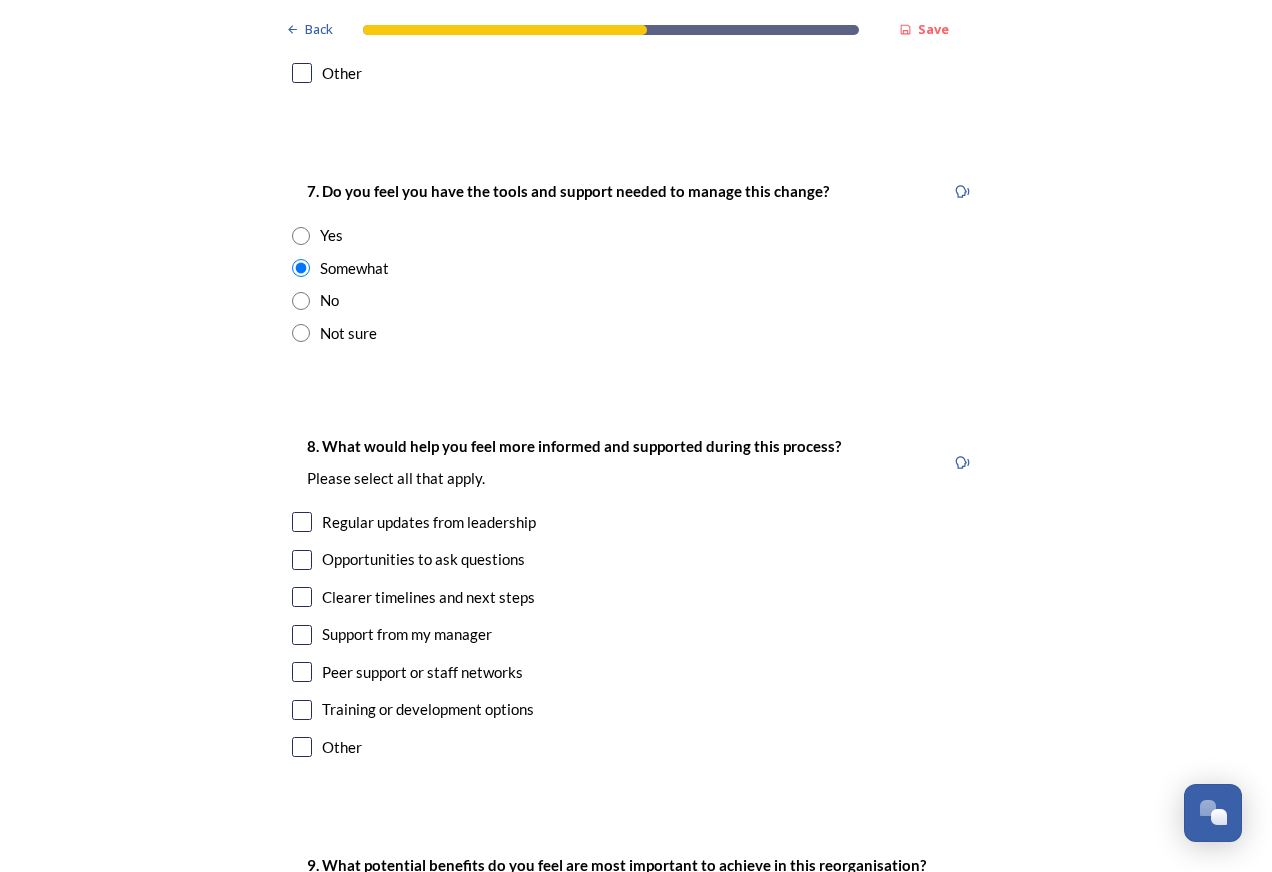 scroll, scrollTop: 4200, scrollLeft: 0, axis: vertical 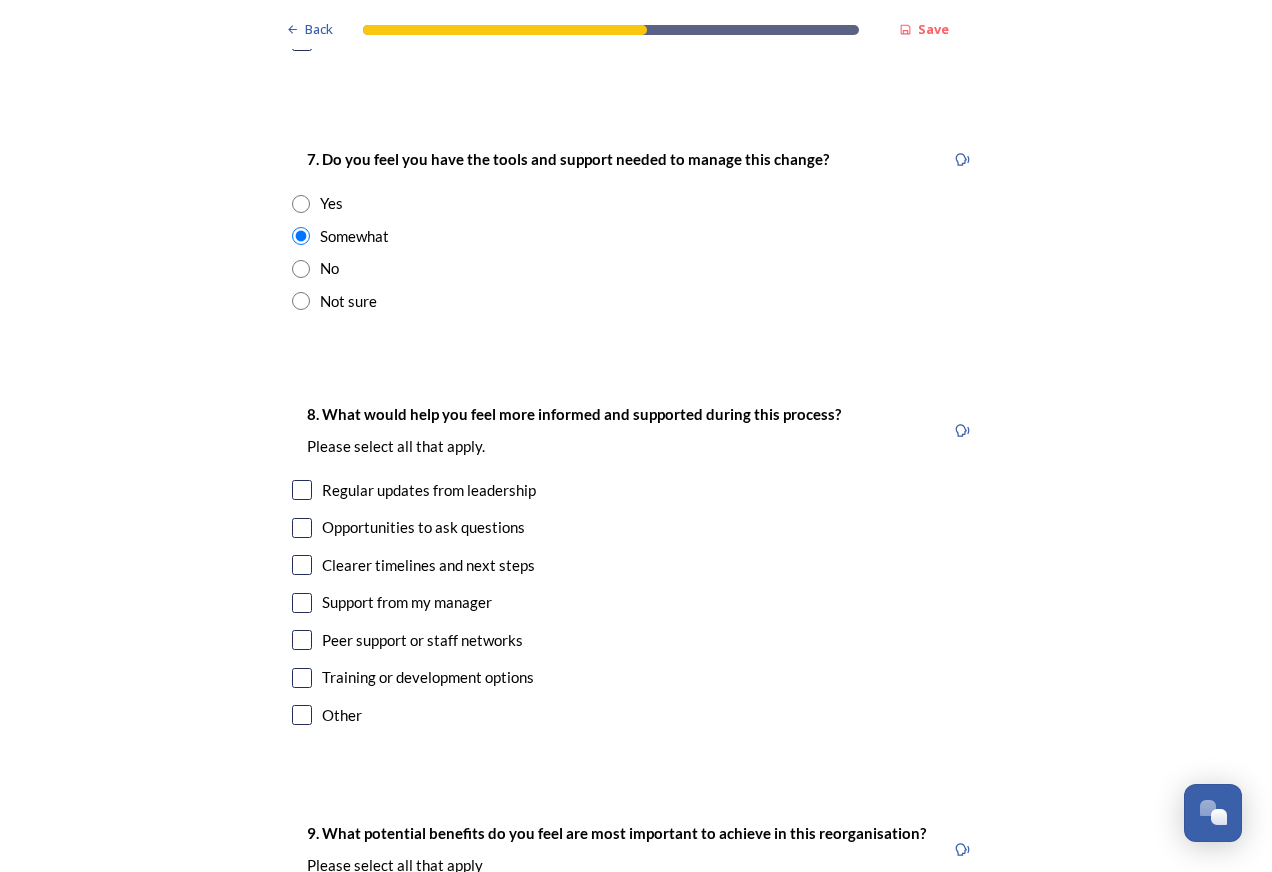 click at bounding box center (302, 565) 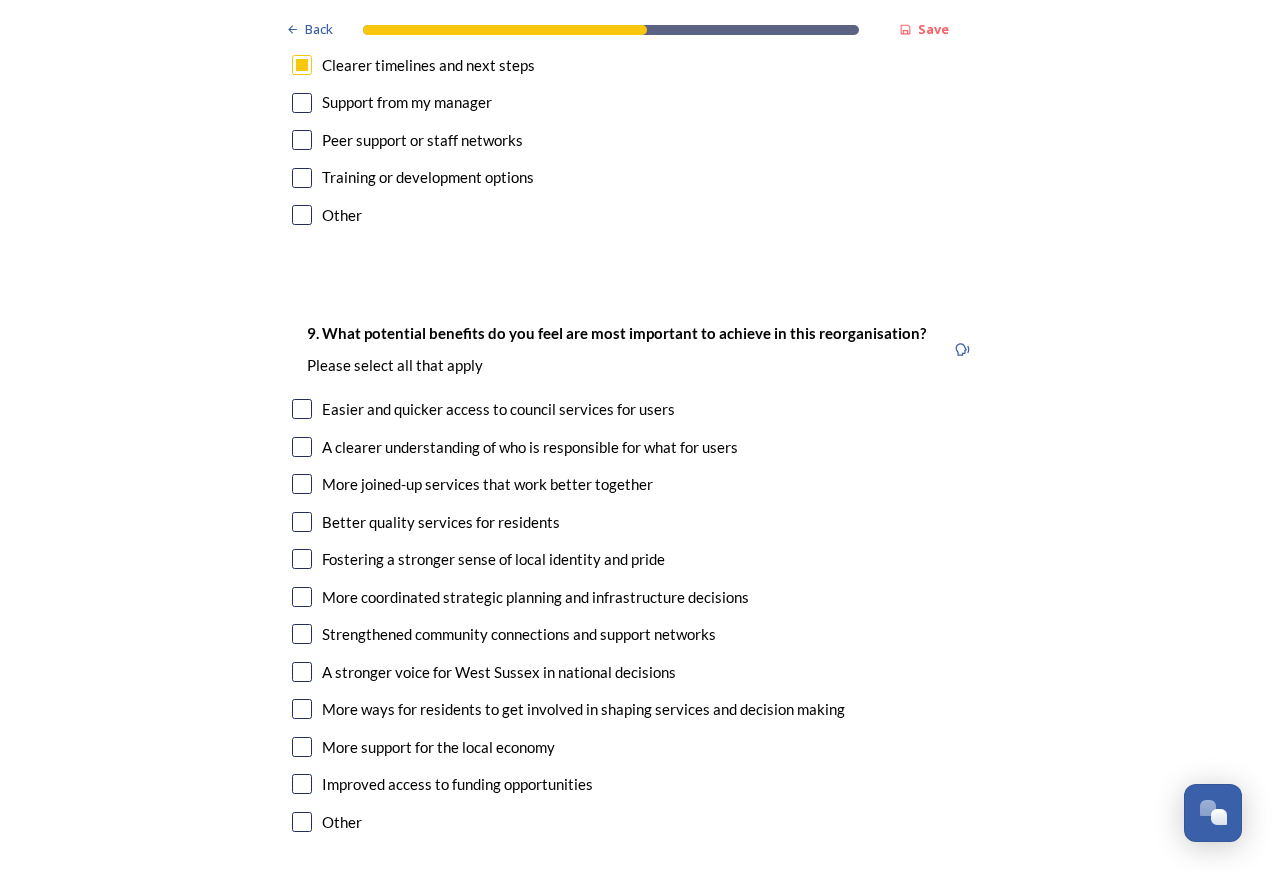 scroll, scrollTop: 4800, scrollLeft: 0, axis: vertical 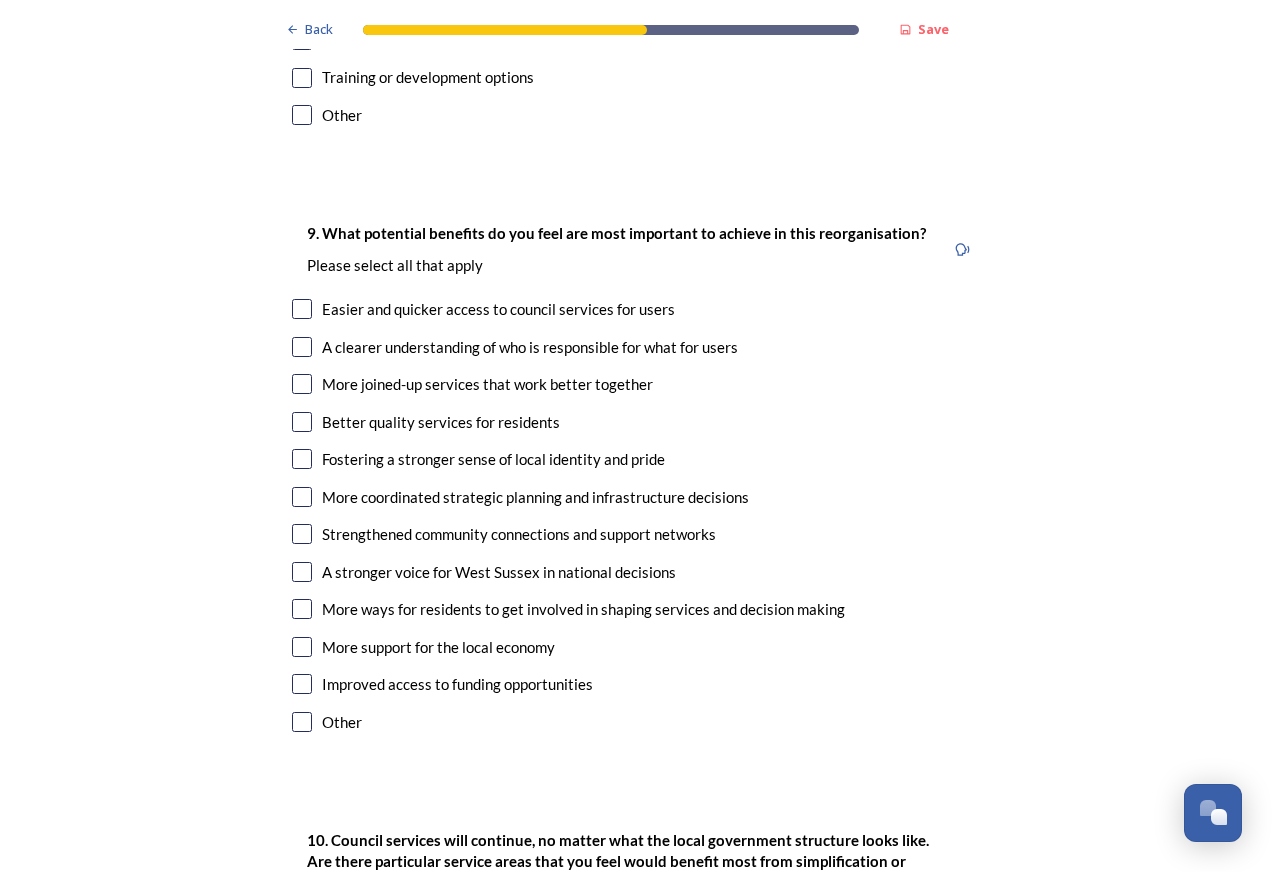 click at bounding box center (302, 384) 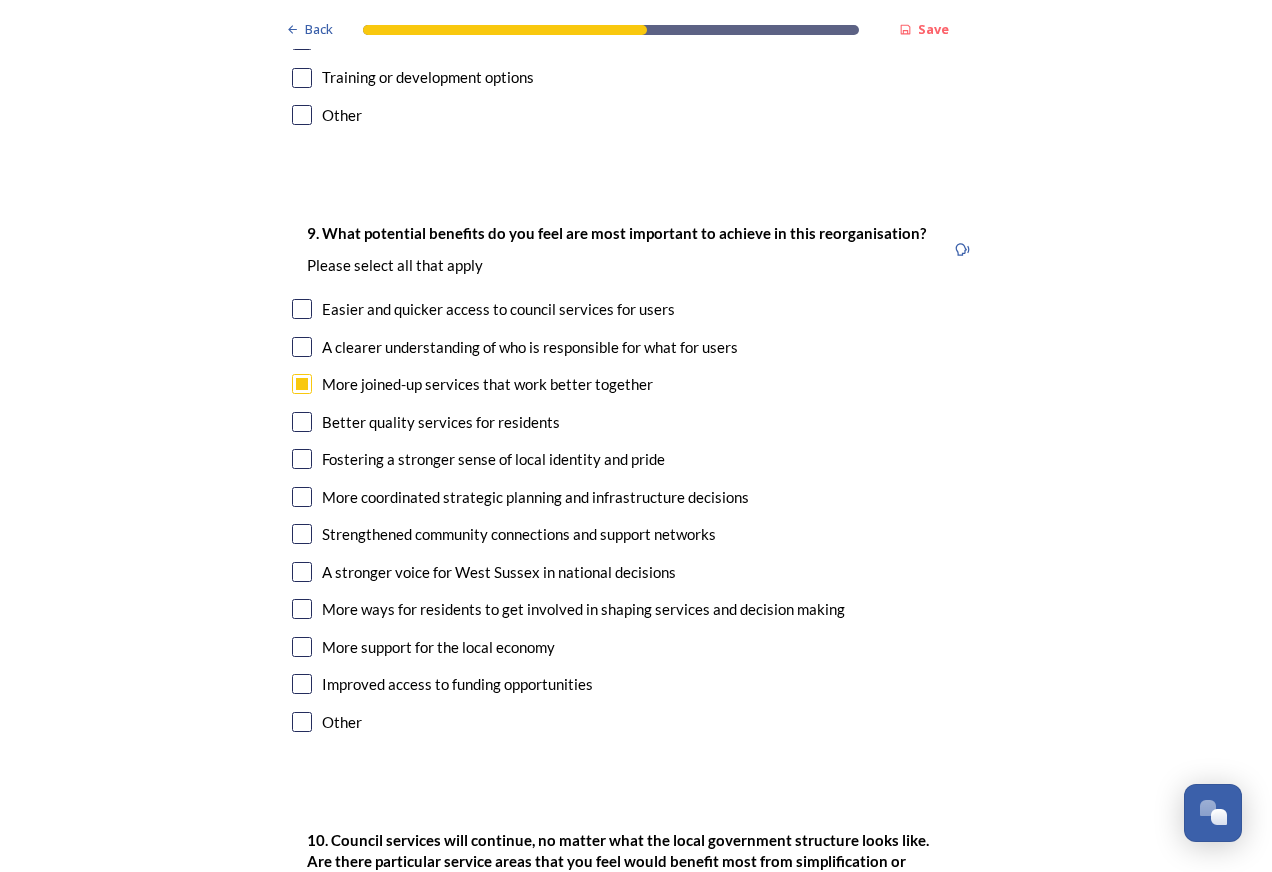 click at bounding box center (302, 422) 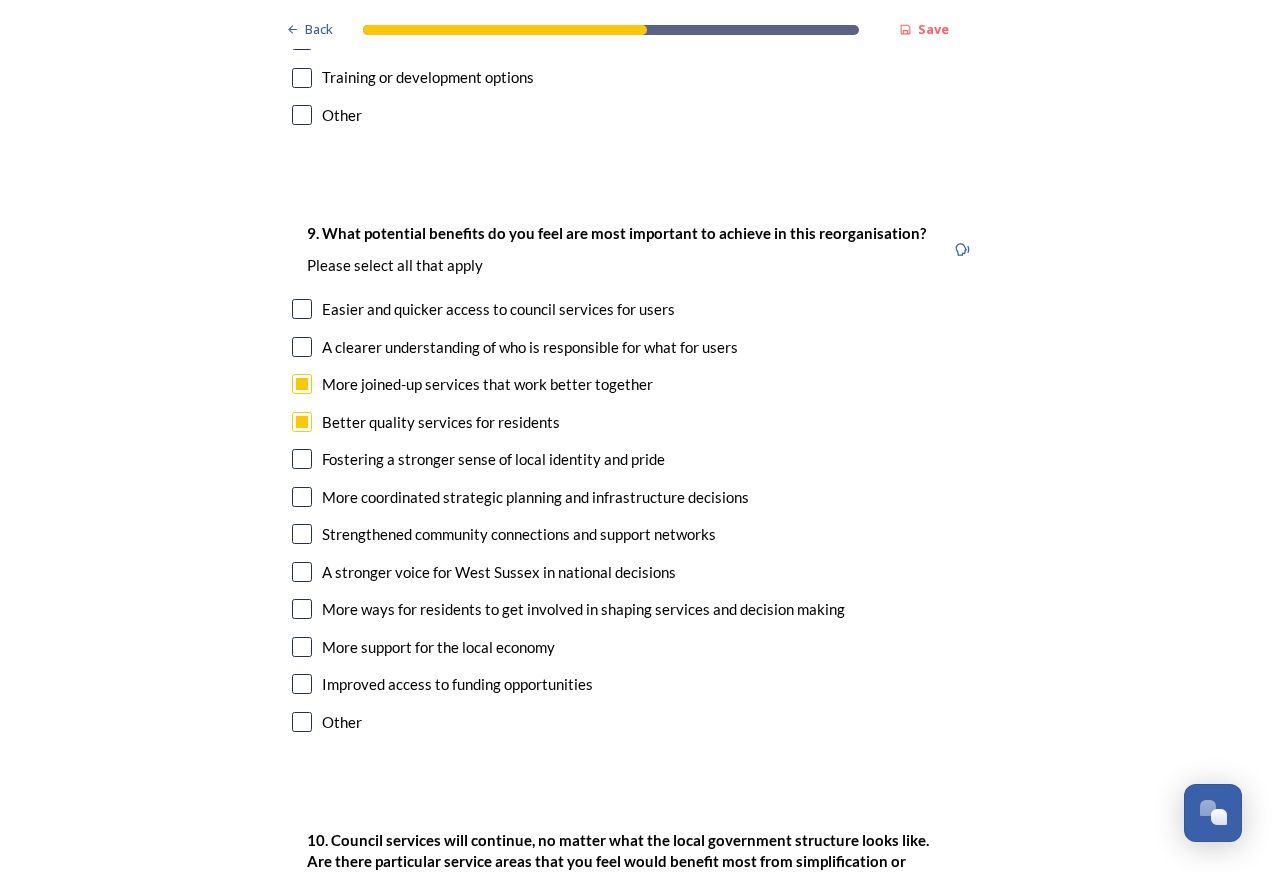 click at bounding box center [302, 497] 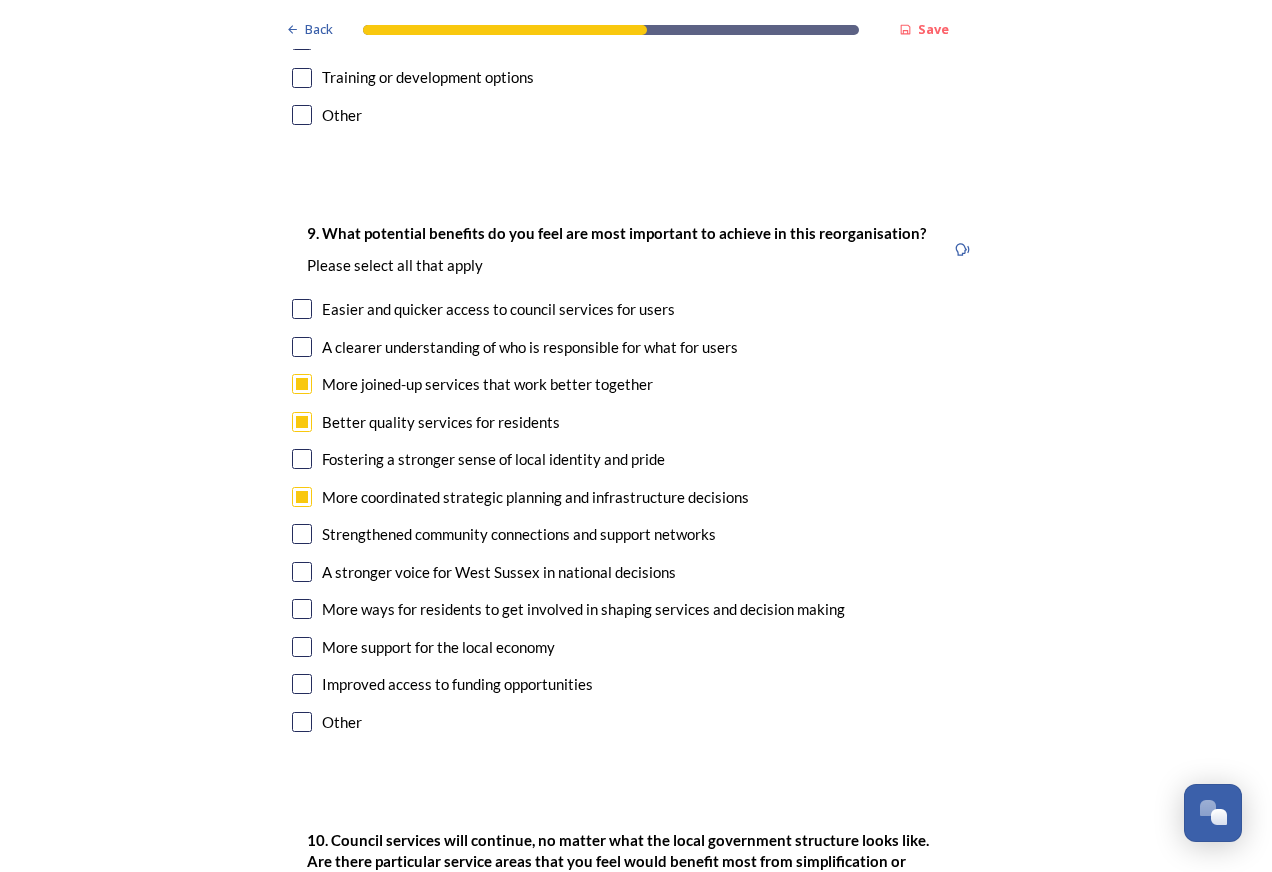 click at bounding box center (302, 572) 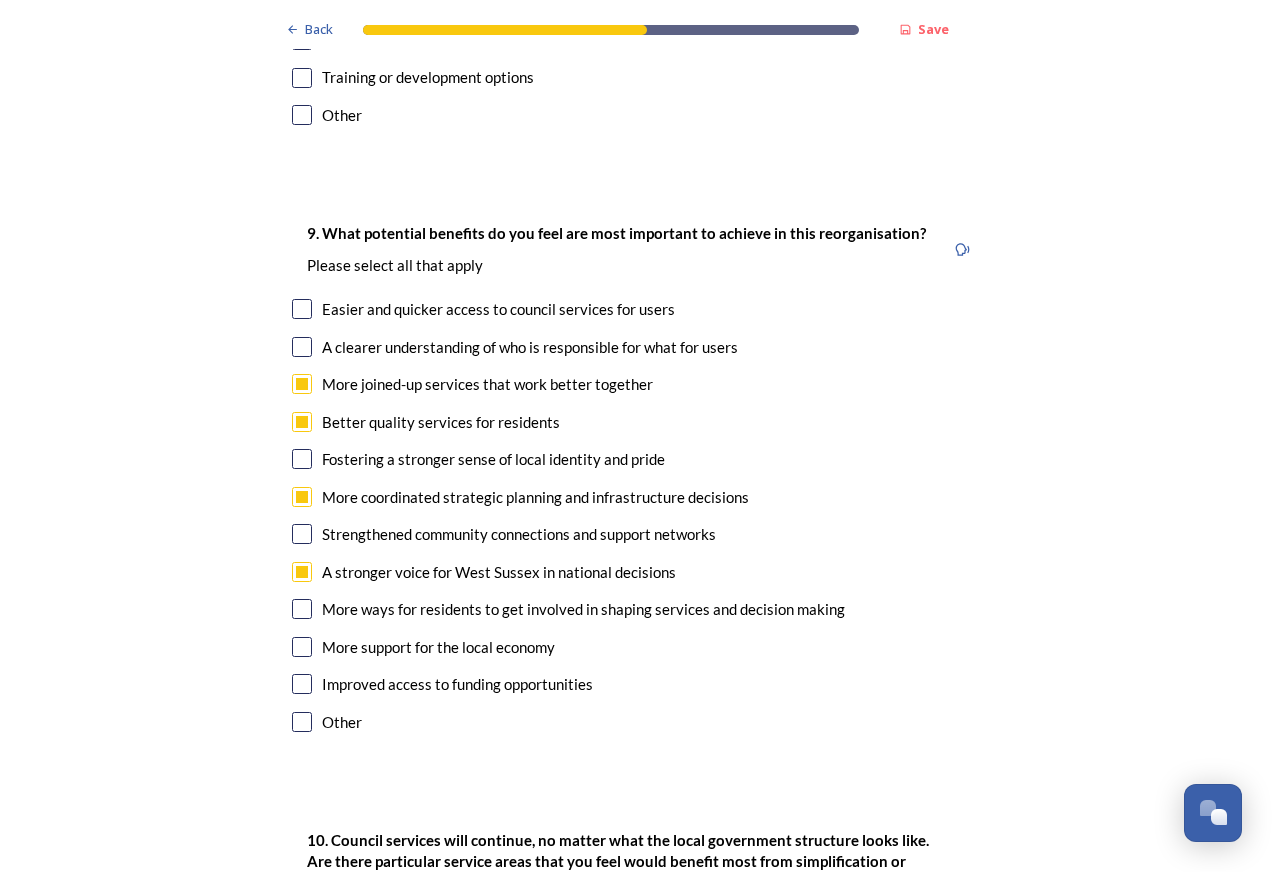 click at bounding box center (302, 609) 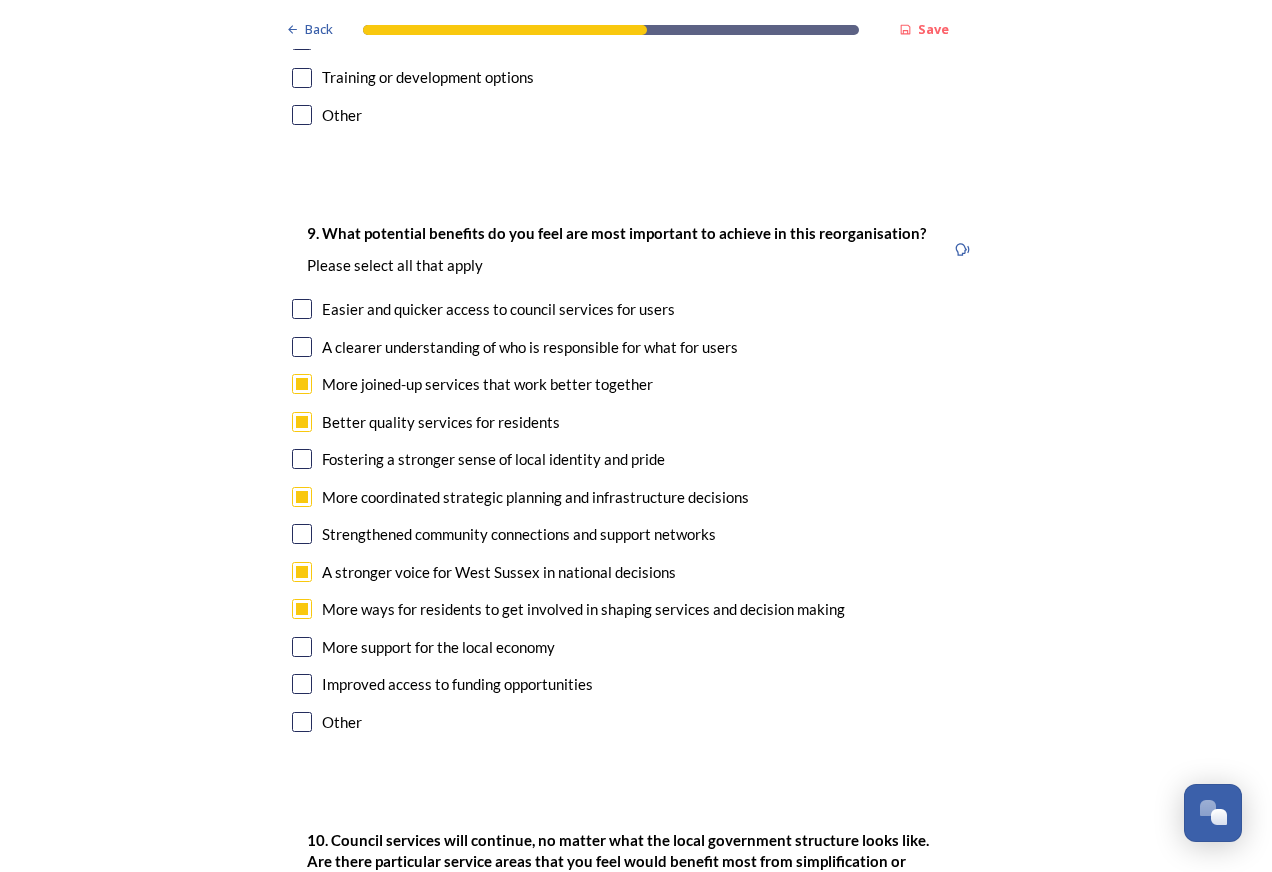 click at bounding box center [302, 684] 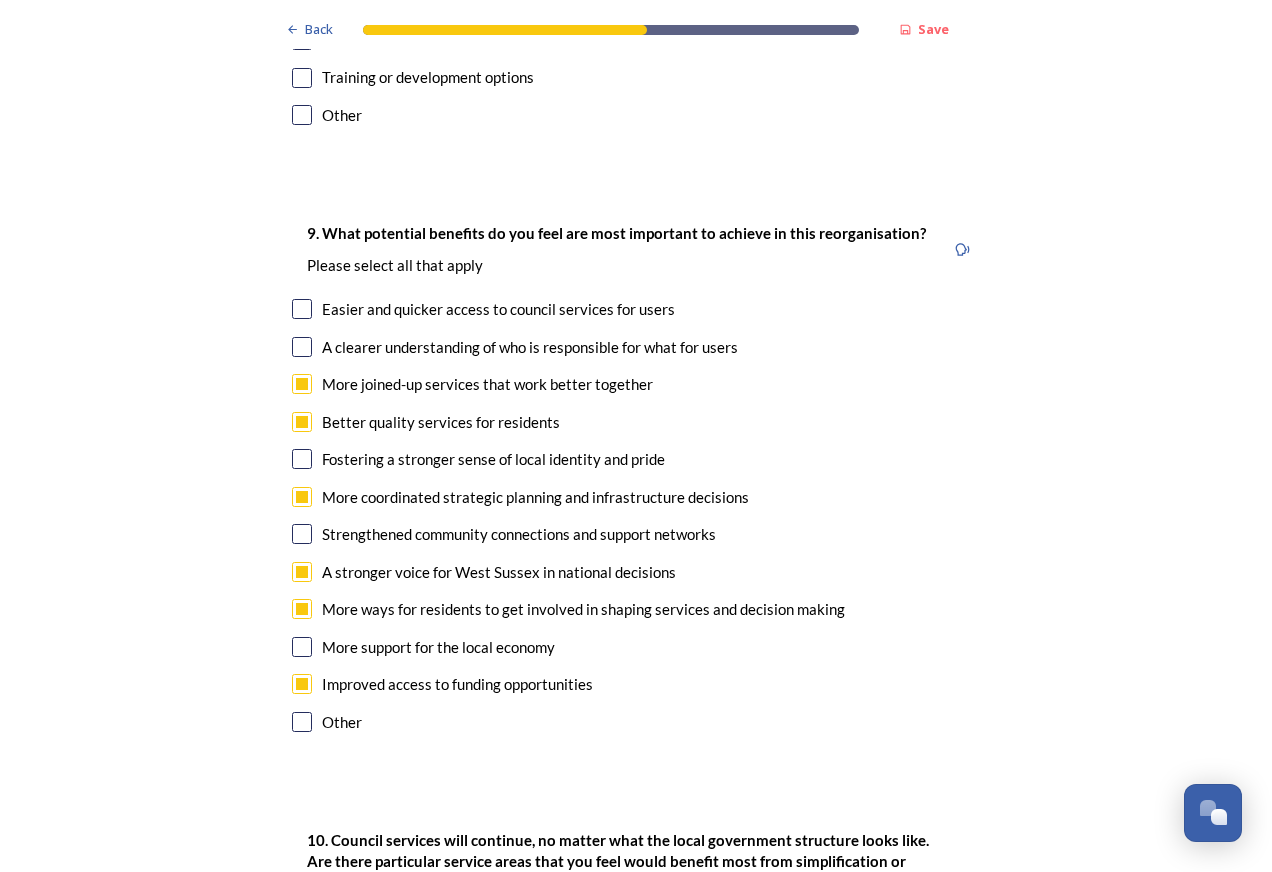 click at bounding box center (302, 309) 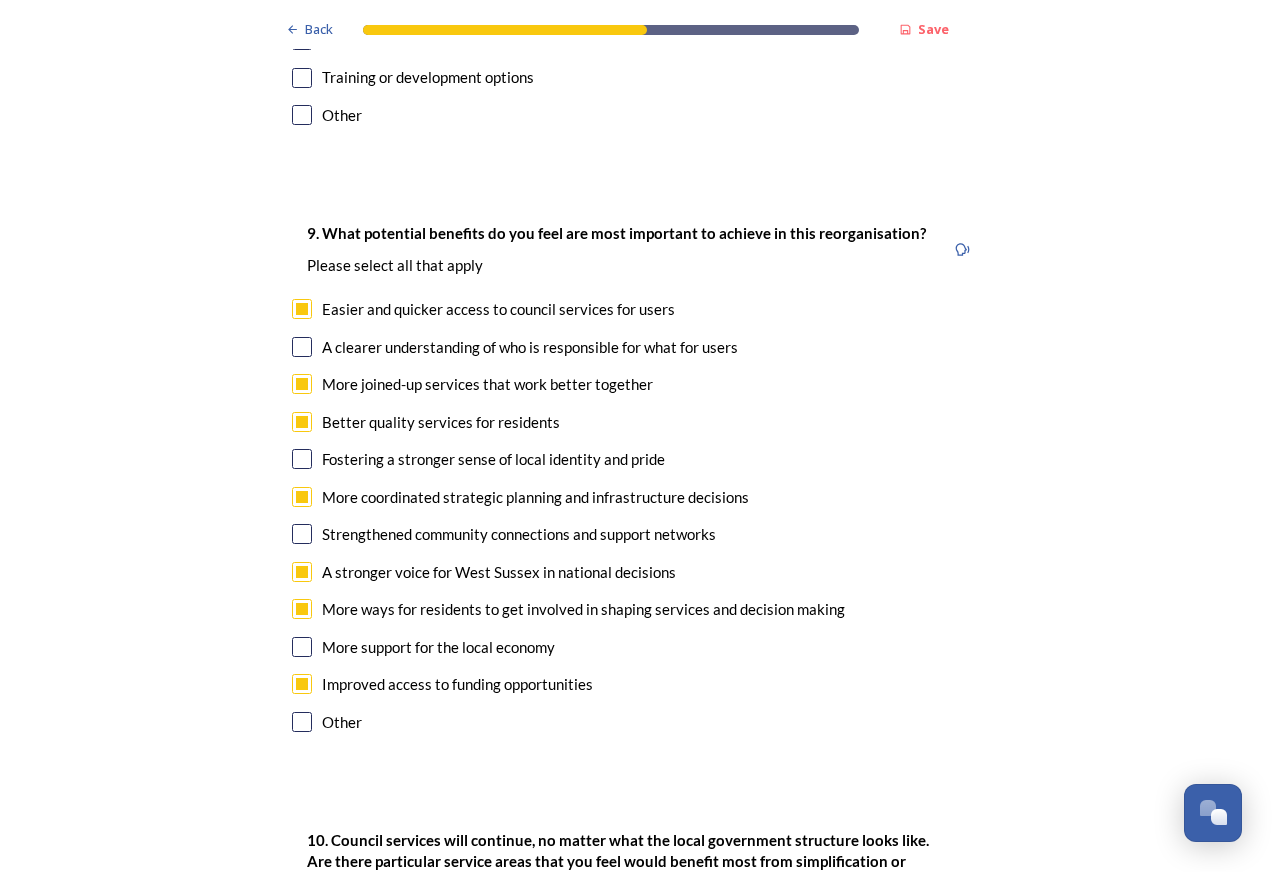 click on "A clearer understanding of who is responsible for what for users" at bounding box center (636, 347) 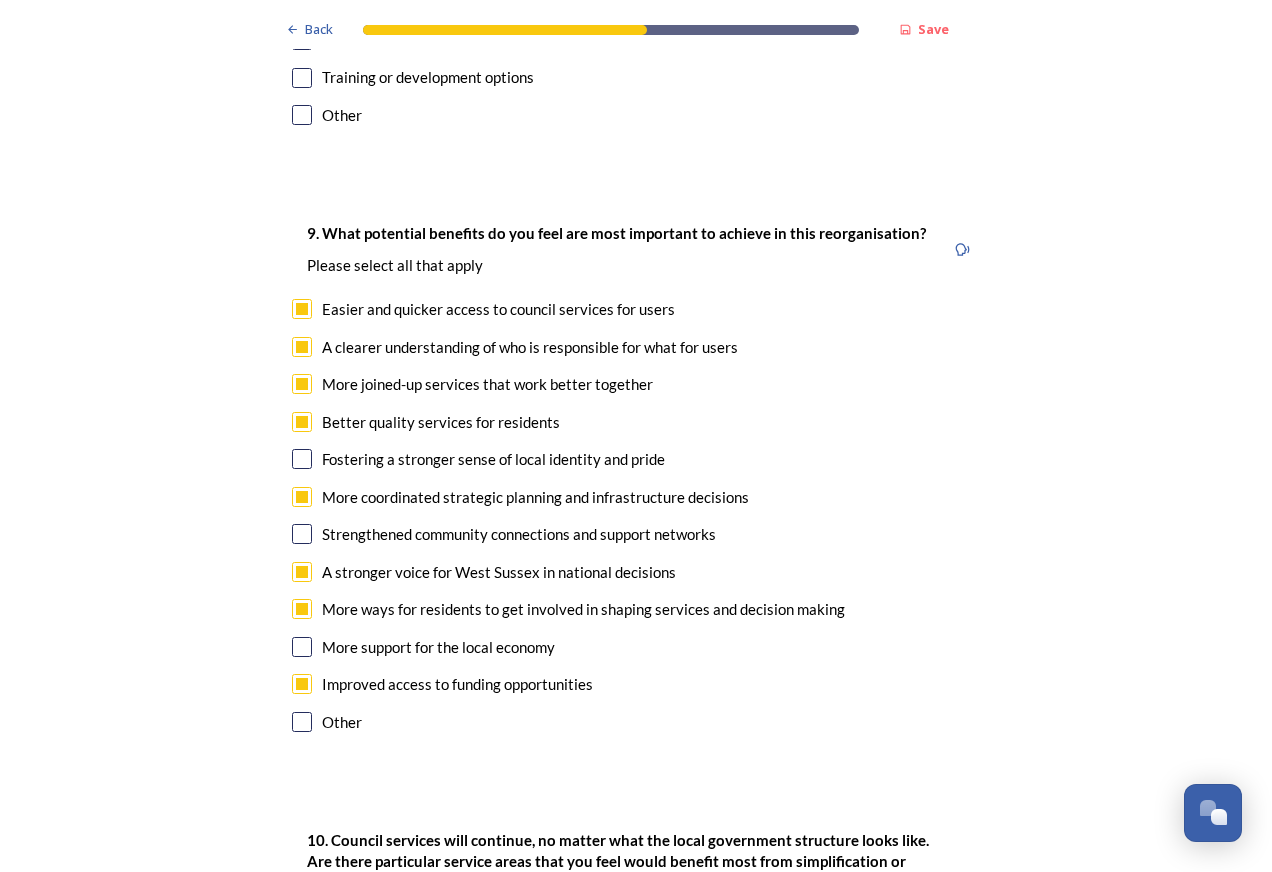 checkbox on "true" 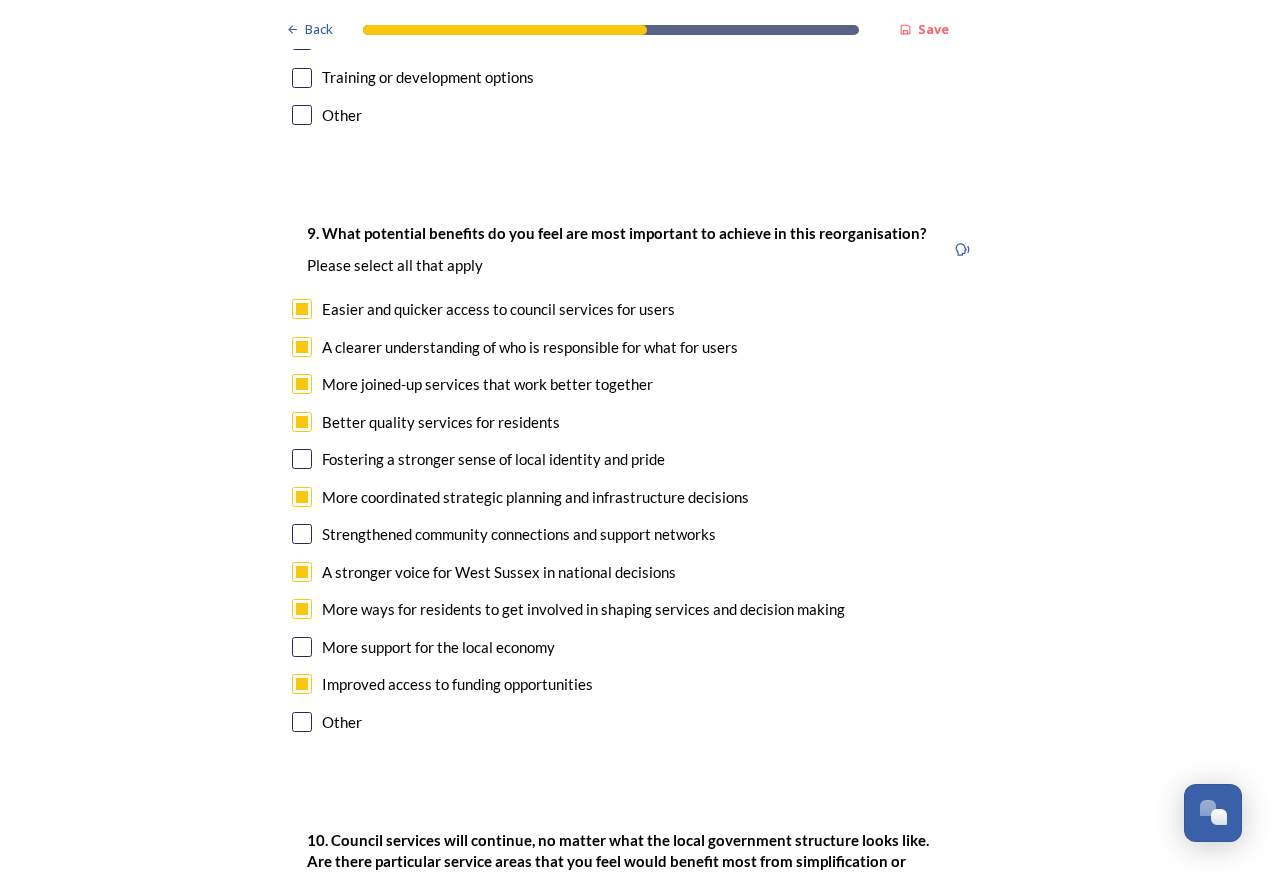 click at bounding box center [302, 459] 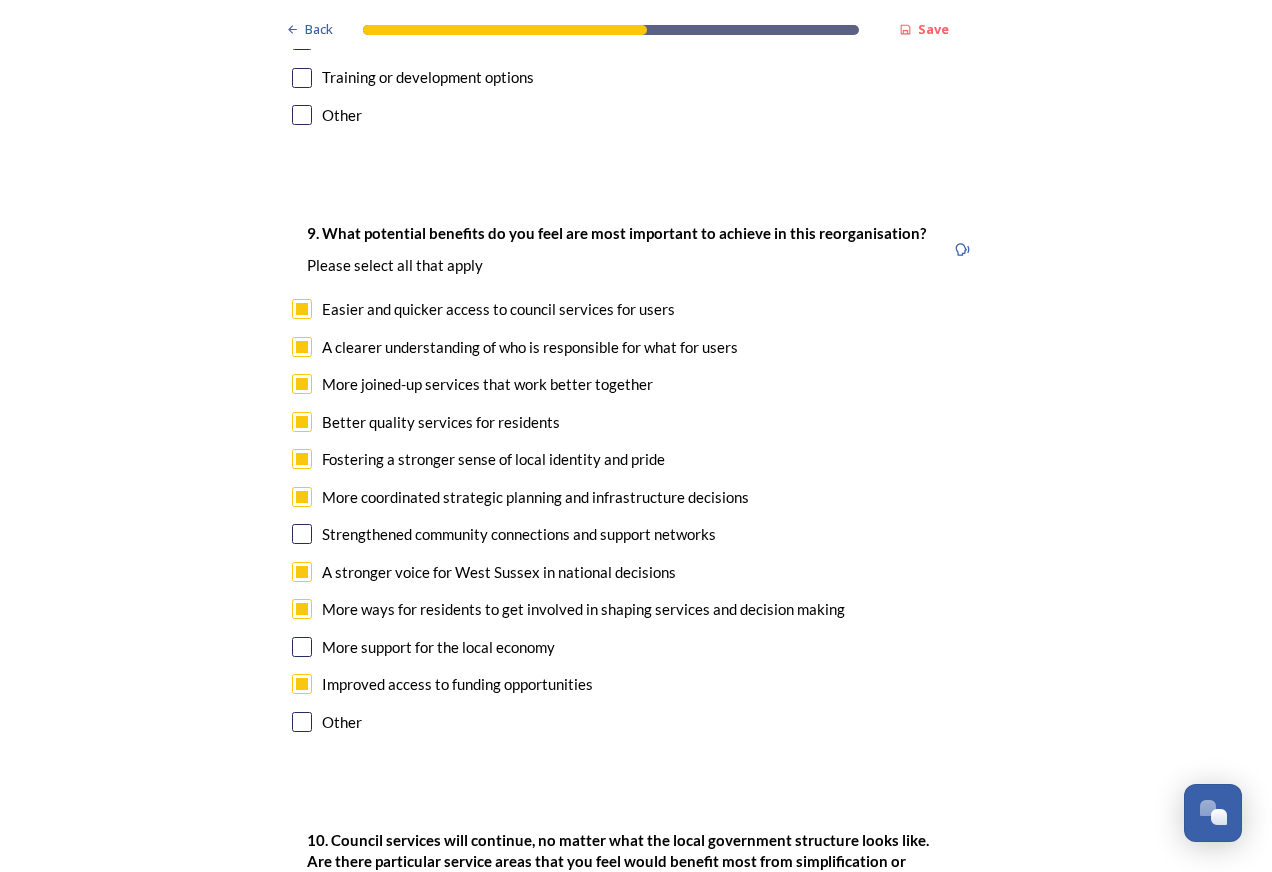 click at bounding box center (302, 534) 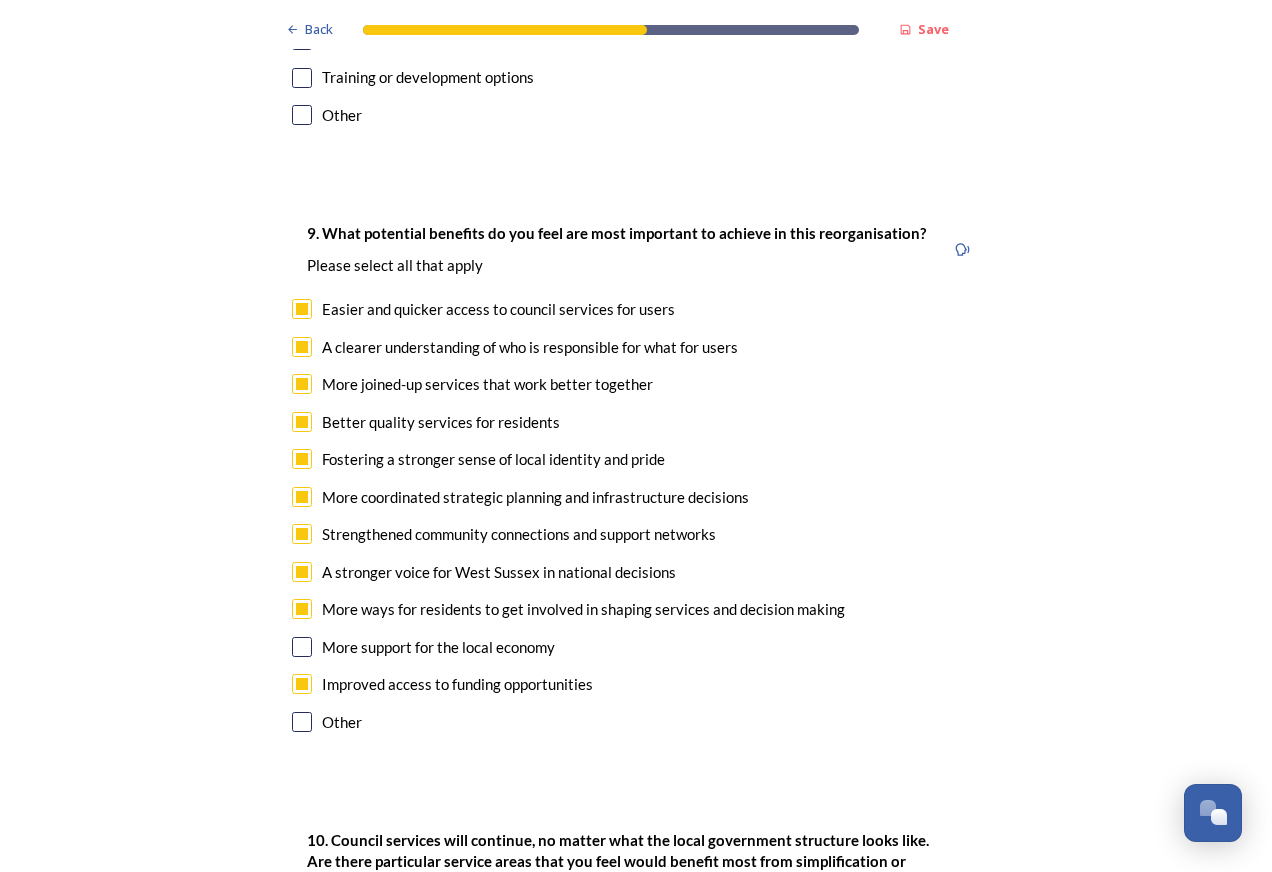 click at bounding box center (302, 647) 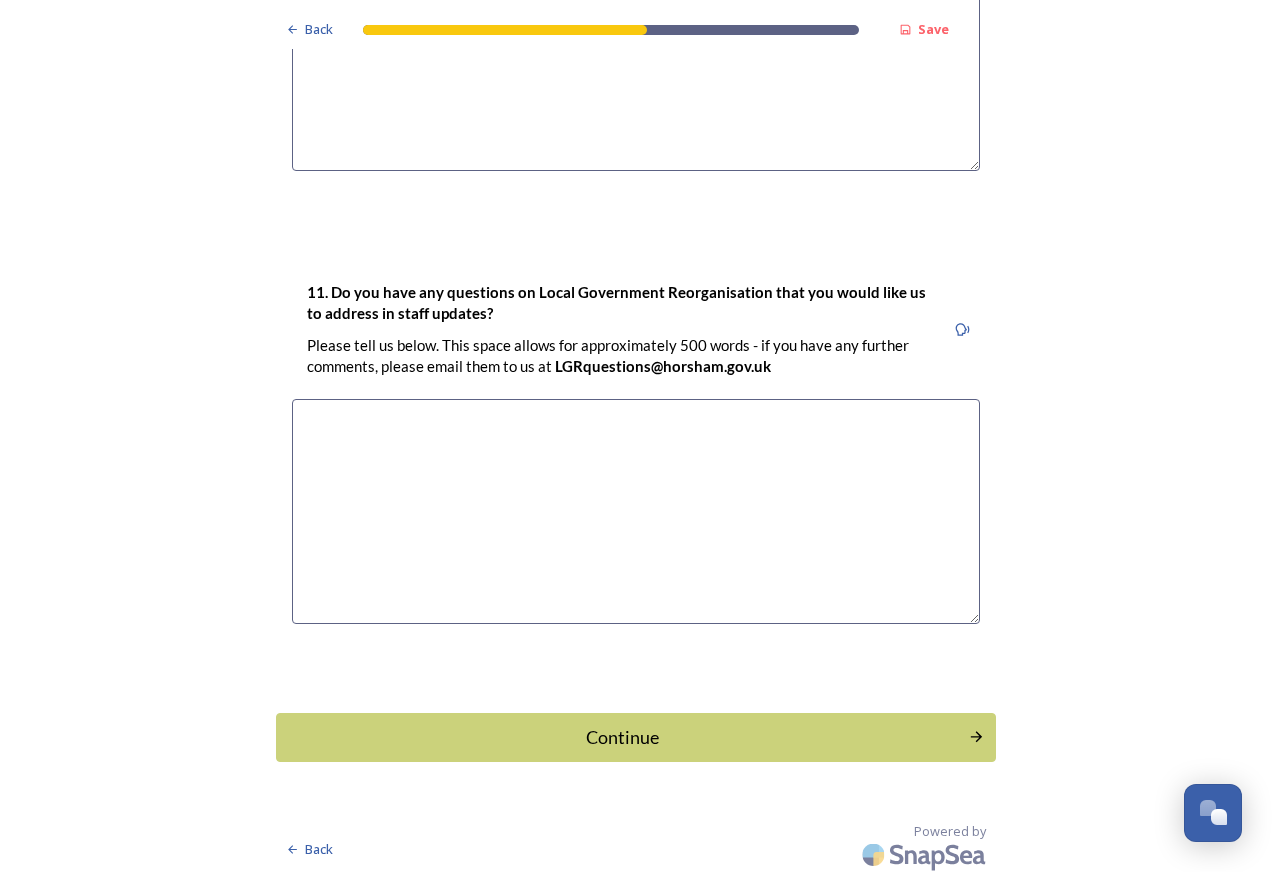 scroll, scrollTop: 5842, scrollLeft: 0, axis: vertical 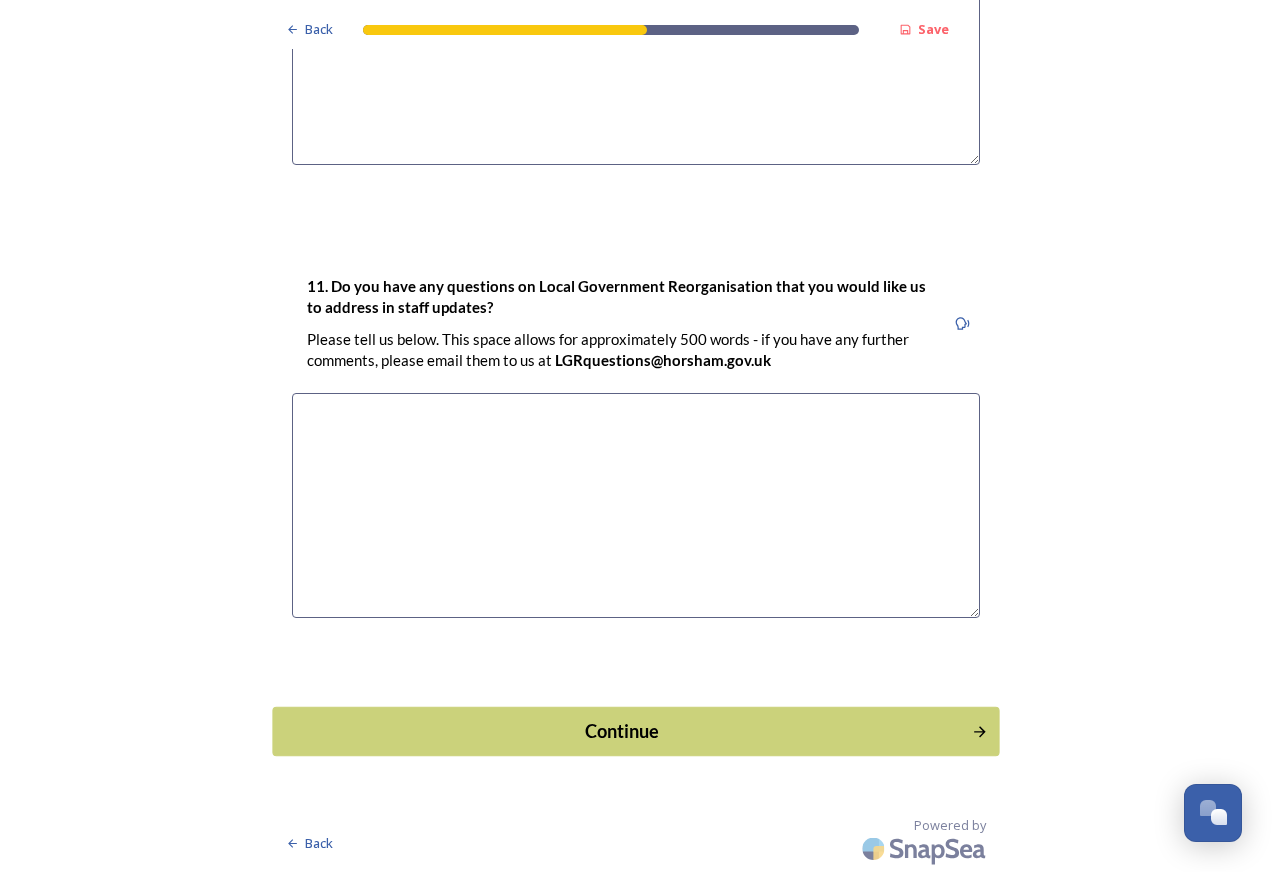 click on "Continue" at bounding box center (622, 730) 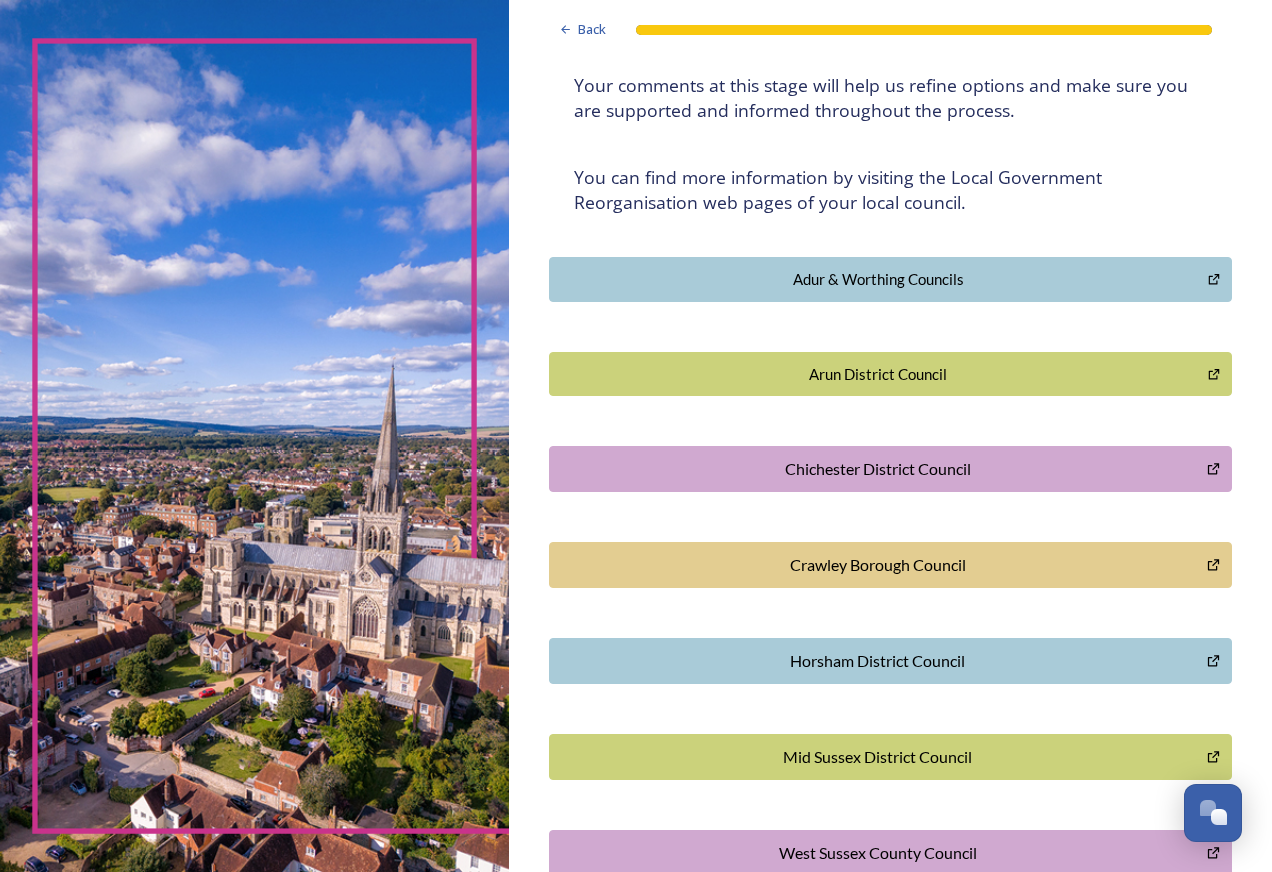 scroll, scrollTop: 300, scrollLeft: 0, axis: vertical 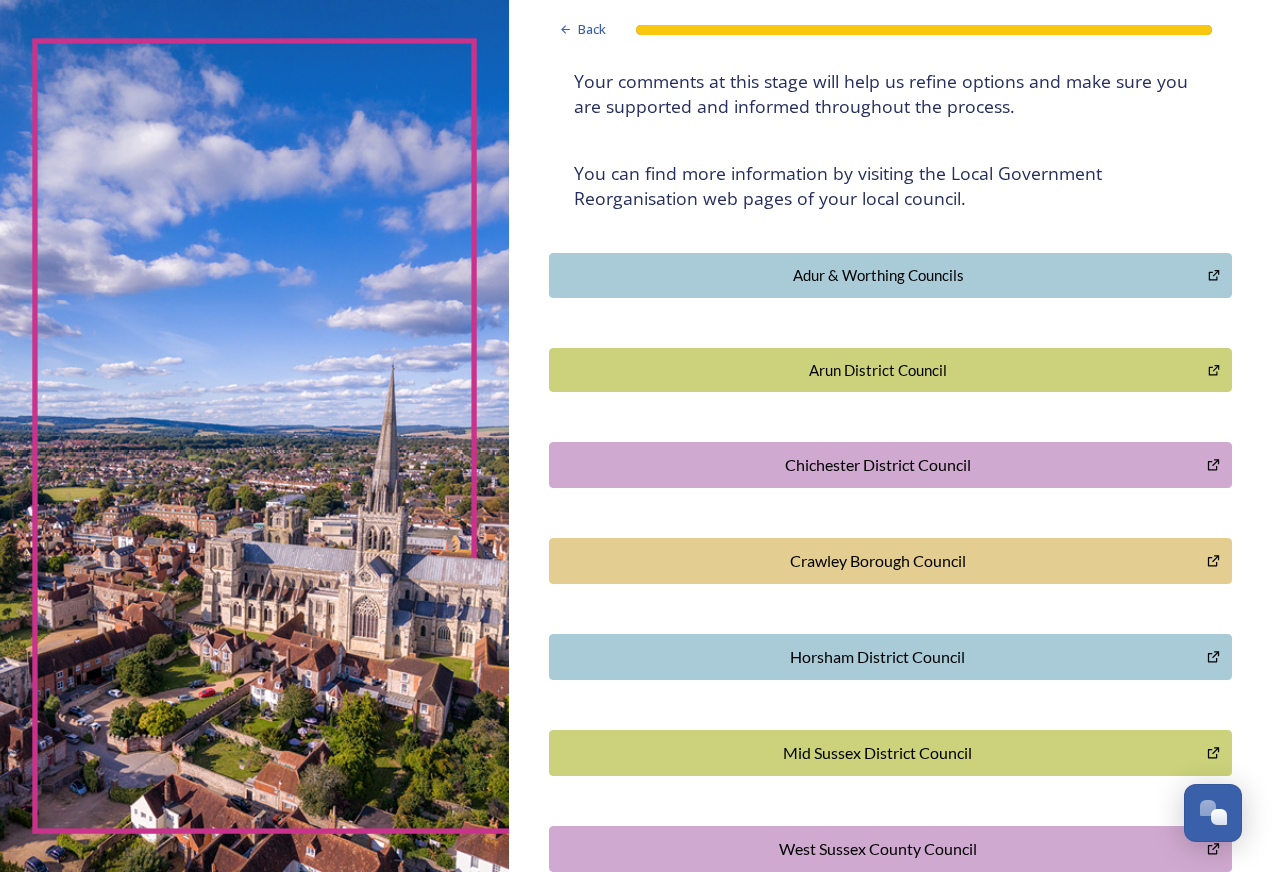 click on "Horsham District Council" at bounding box center (878, 657) 